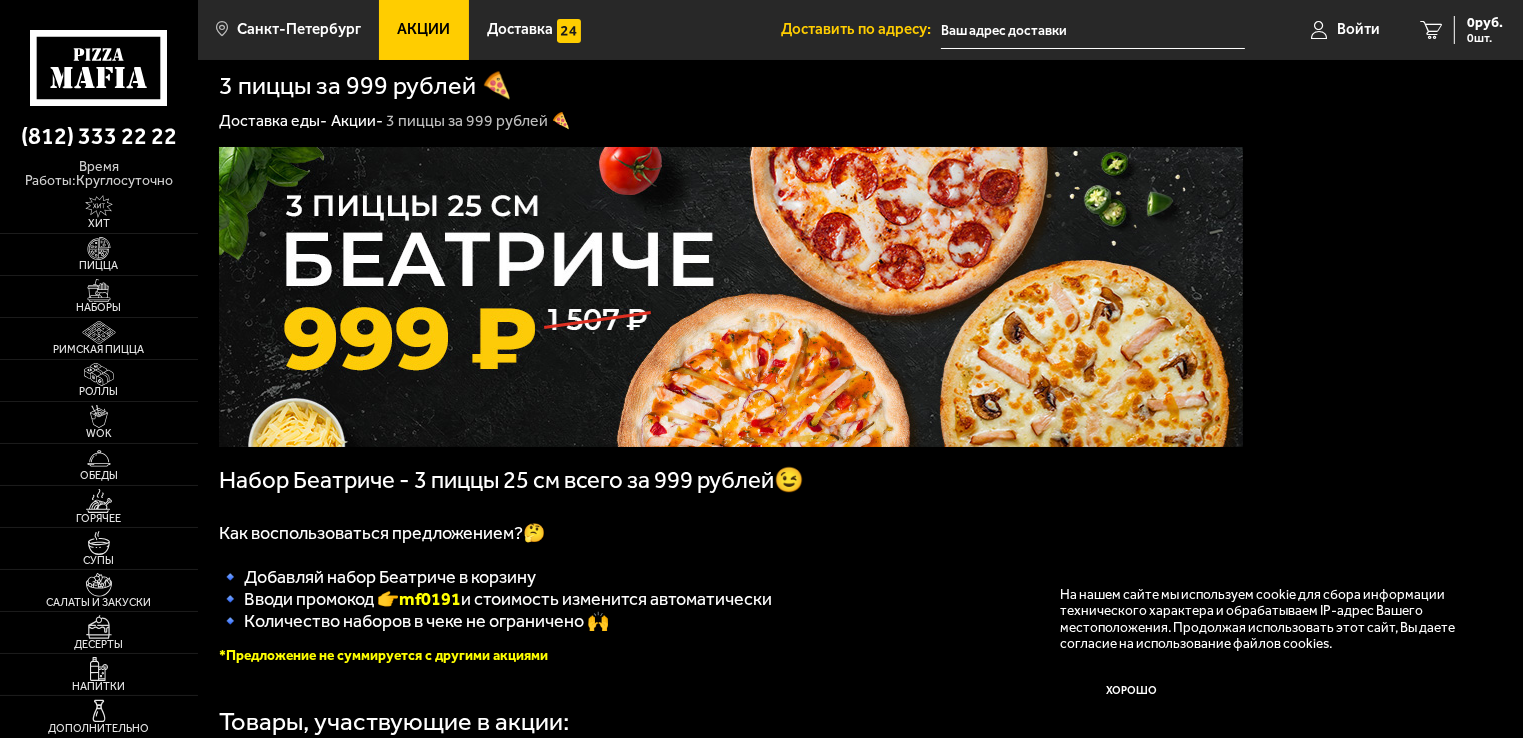 scroll, scrollTop: 0, scrollLeft: 0, axis: both 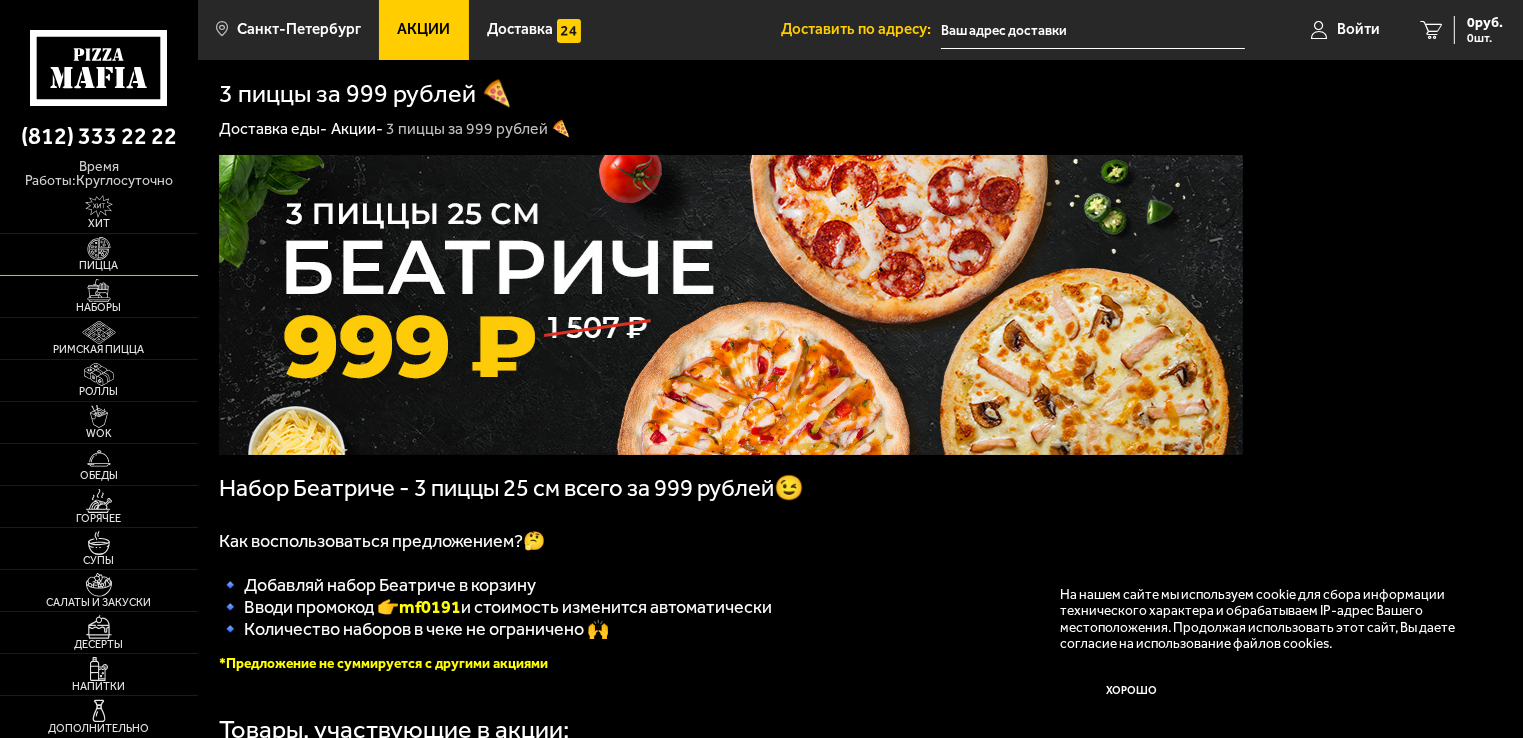 click at bounding box center [99, 248] 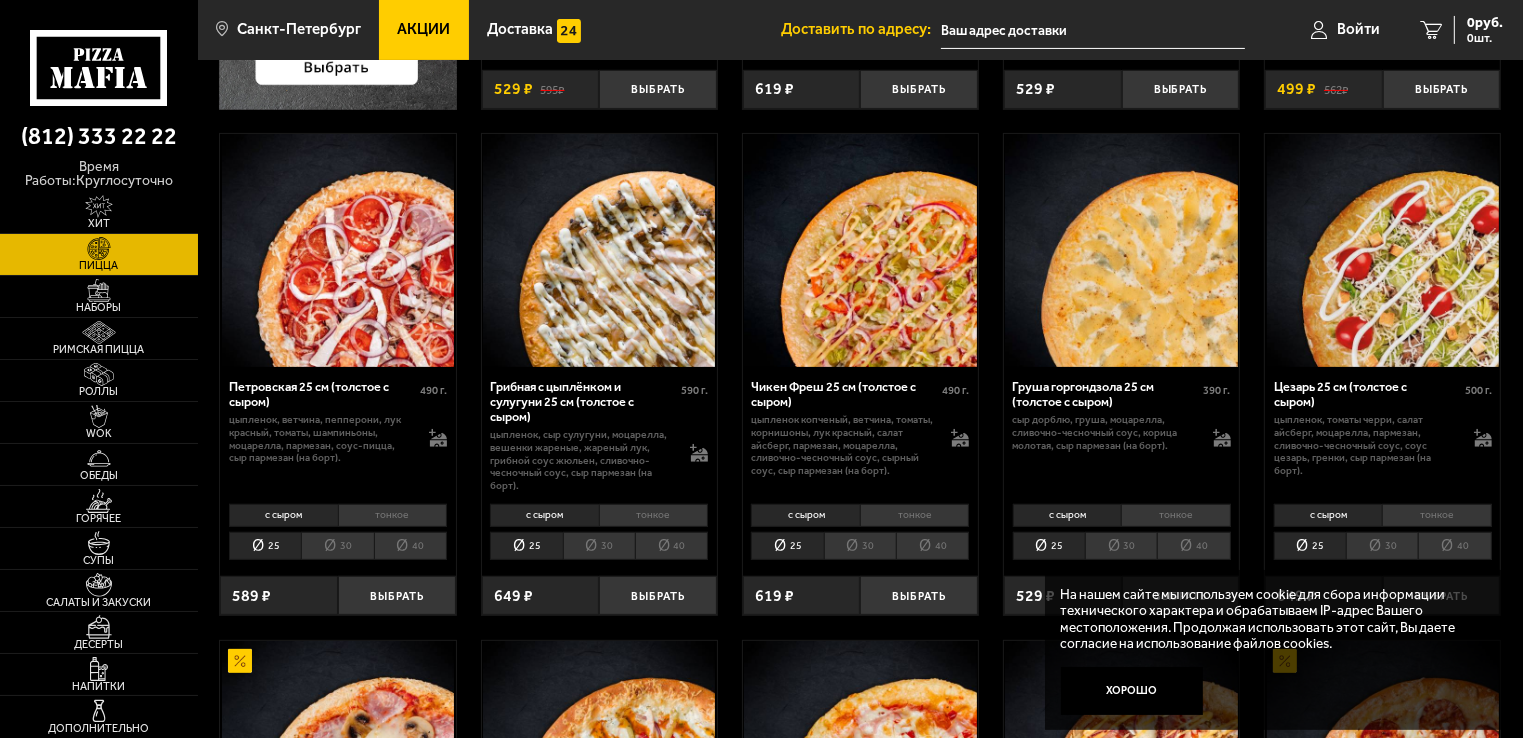 scroll, scrollTop: 600, scrollLeft: 0, axis: vertical 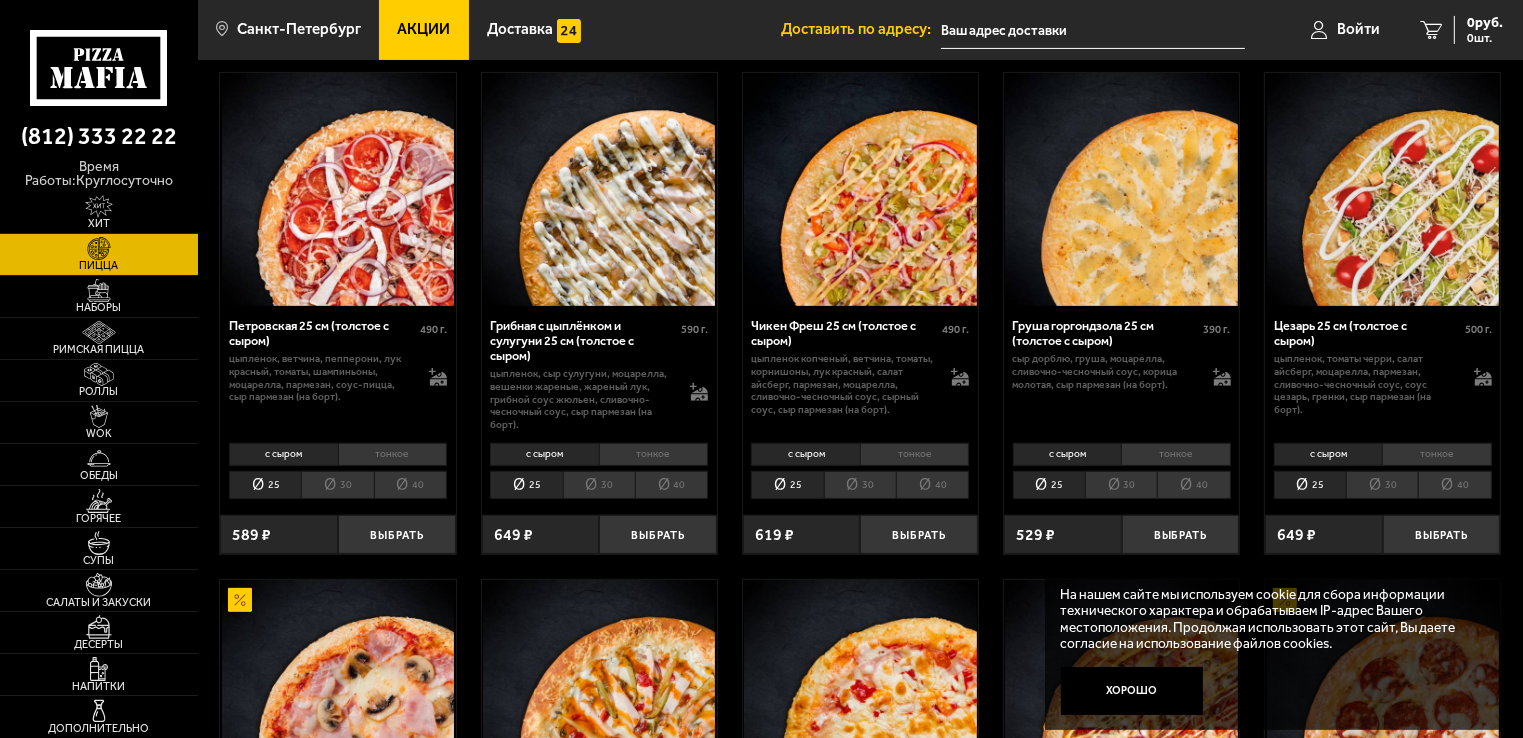 click at bounding box center (337, 189) 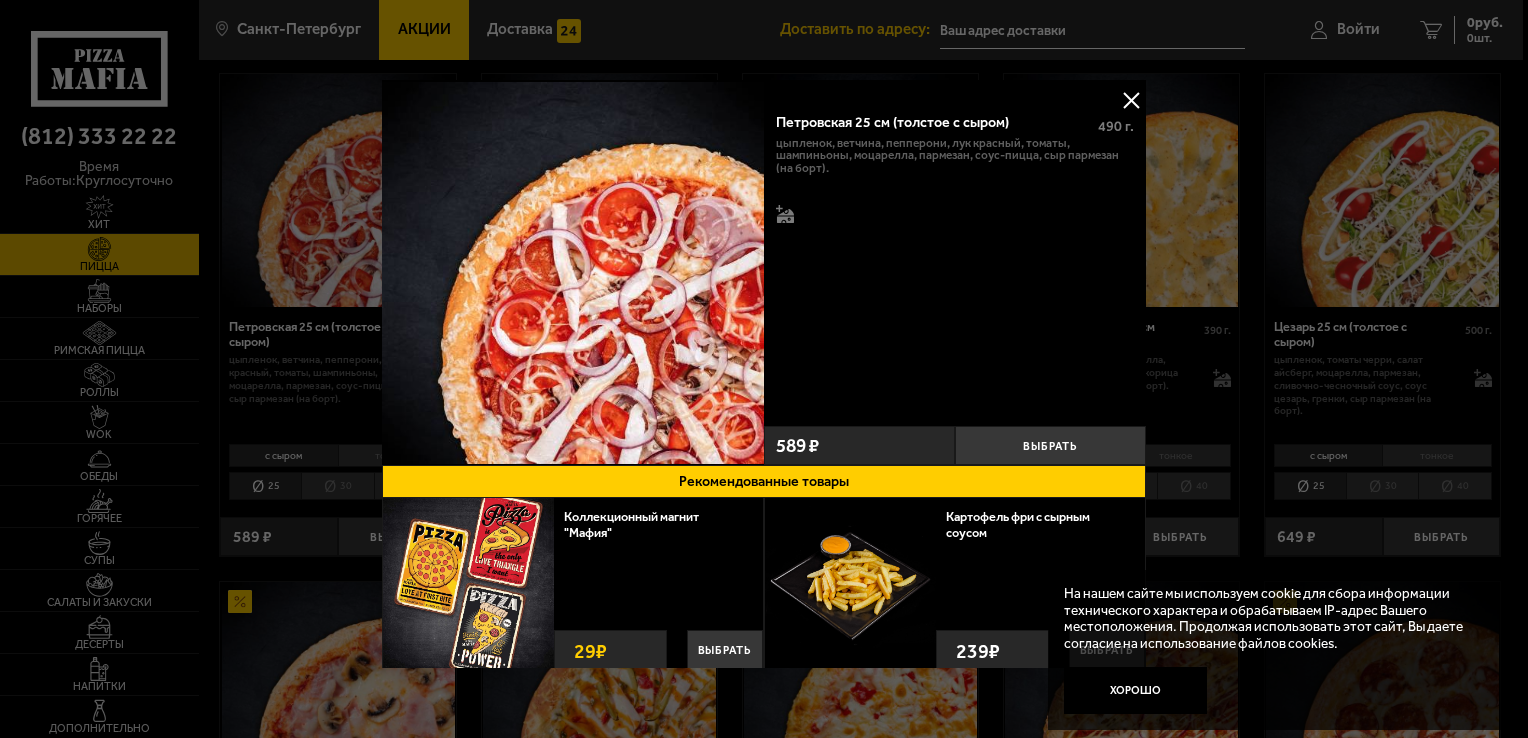 click at bounding box center (1131, 100) 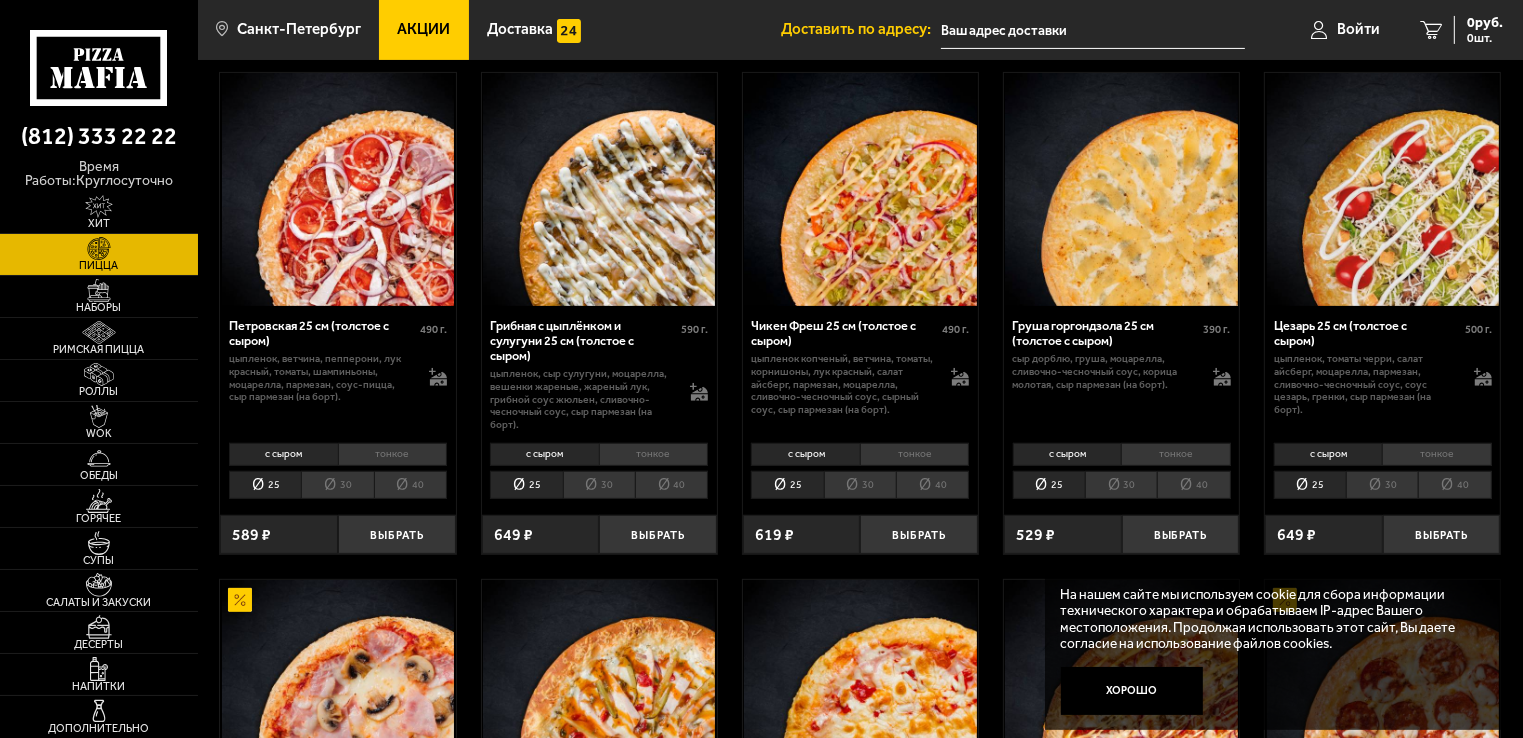 click at bounding box center [337, 189] 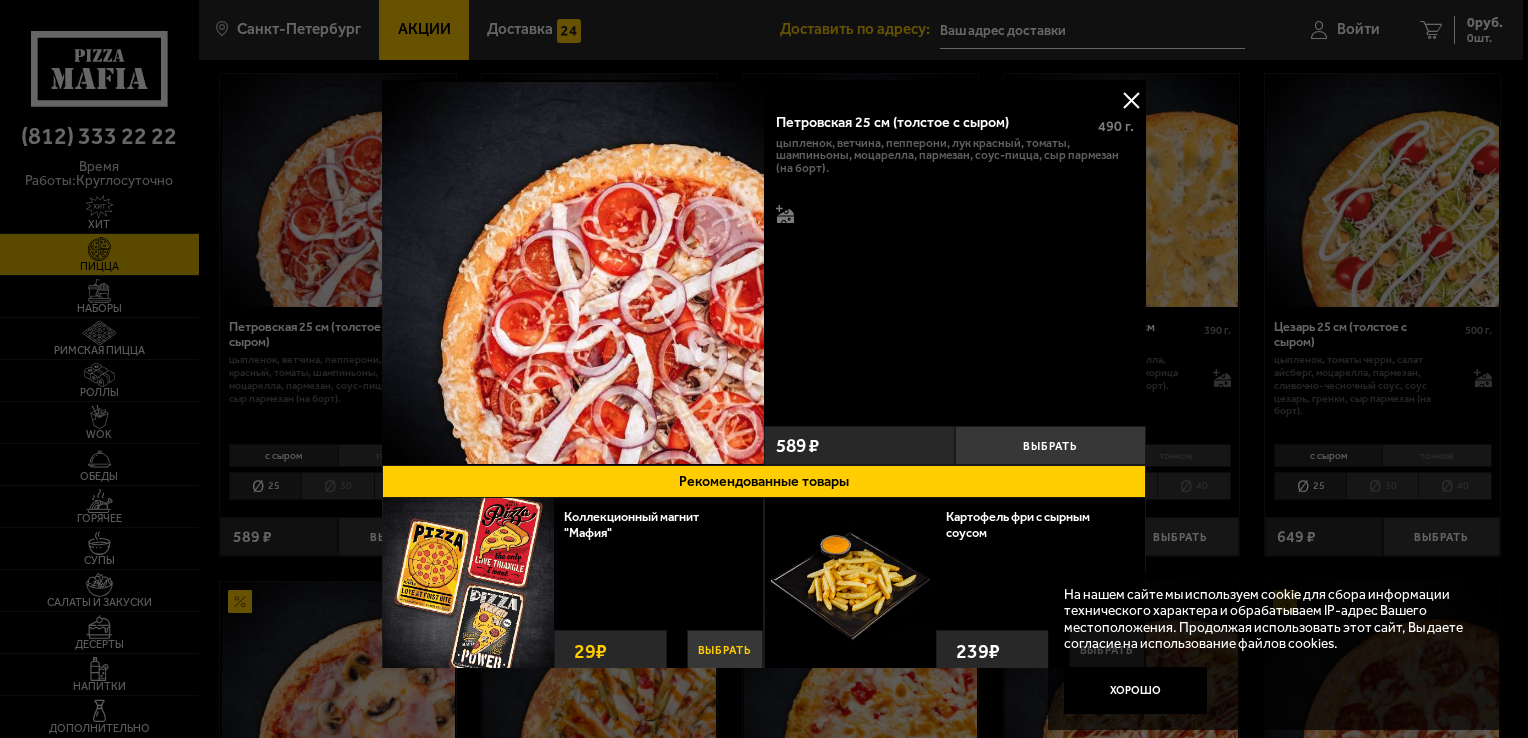 click on "Выбрать" at bounding box center (725, 651) 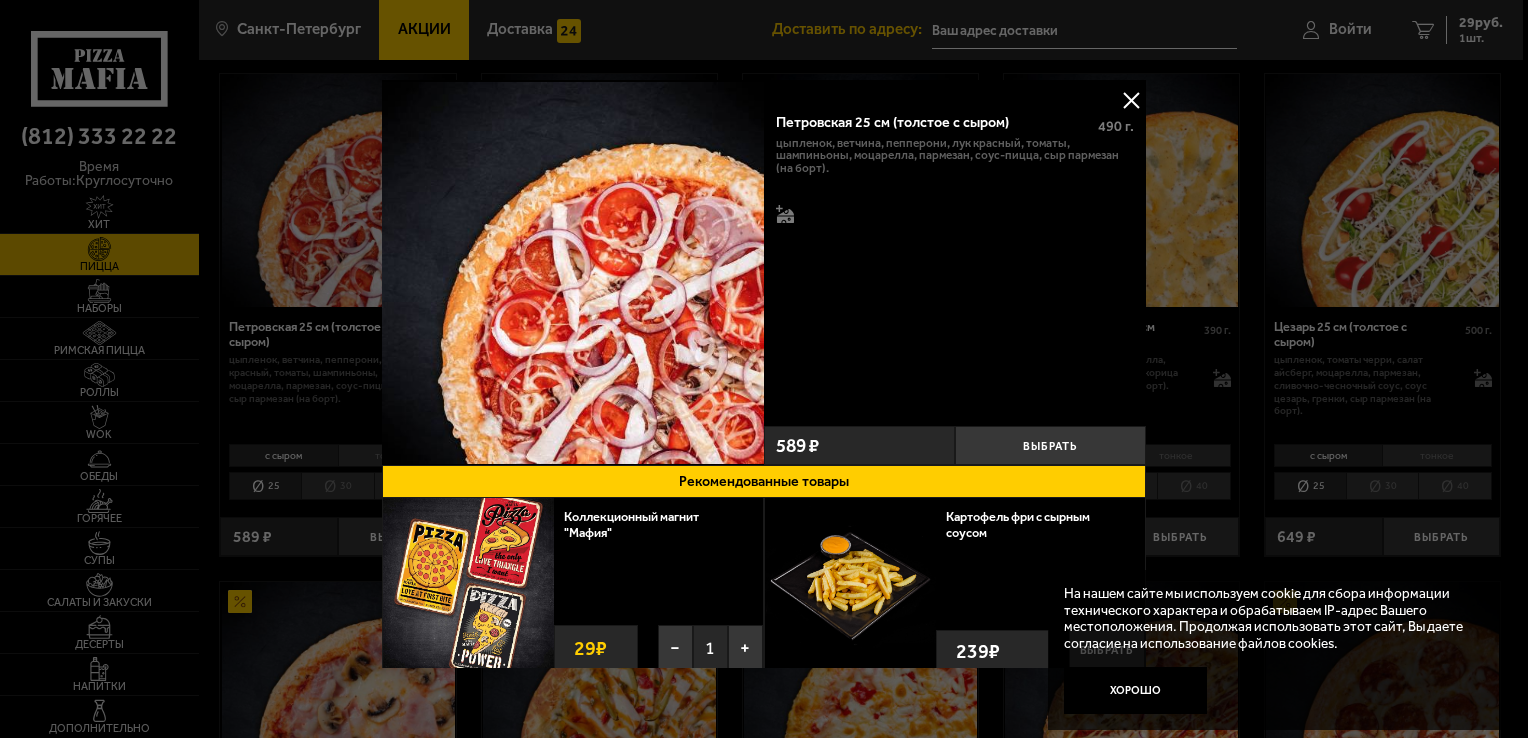 click at bounding box center [1131, 100] 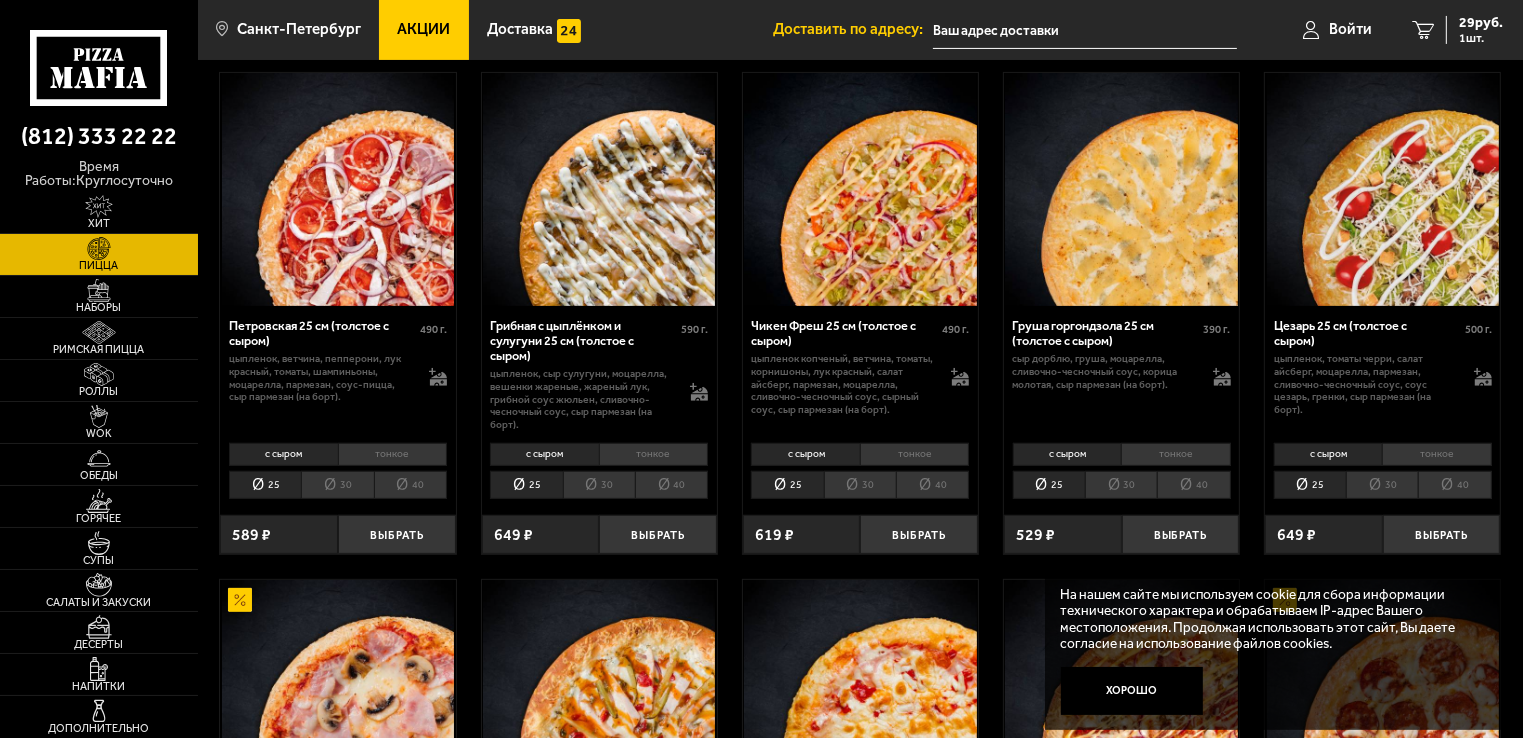 click at bounding box center [599, 189] 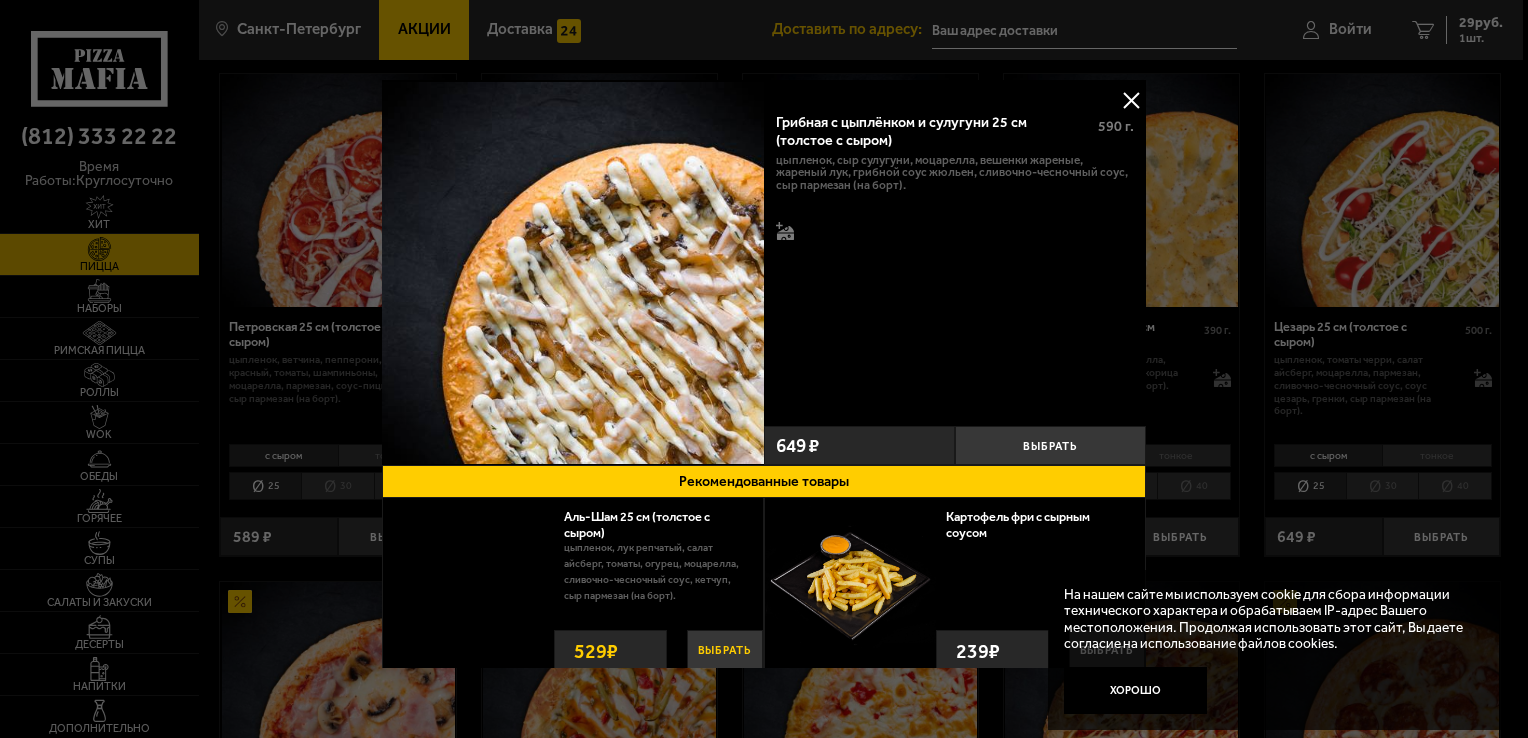 click on "Выбрать" at bounding box center (725, 651) 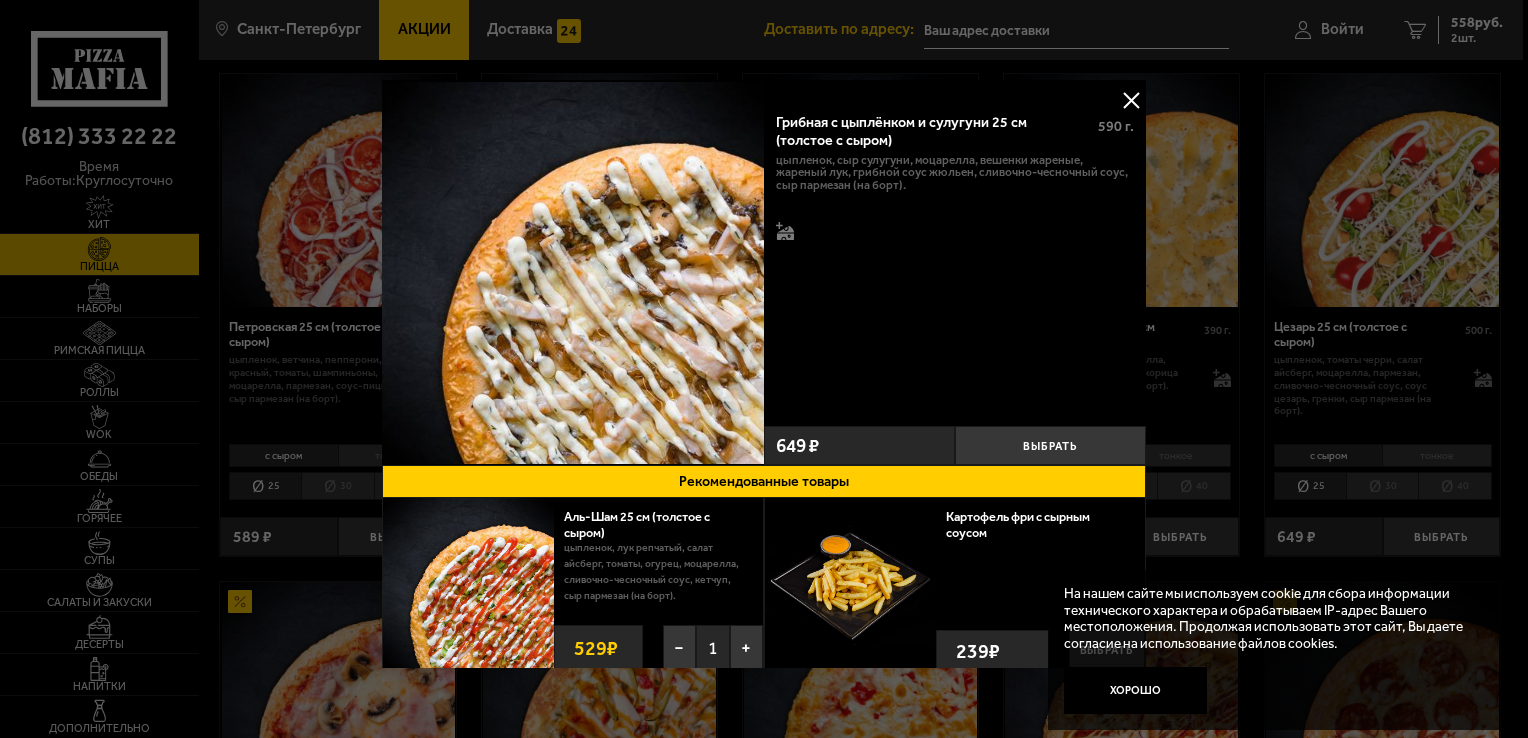 click at bounding box center [1131, 100] 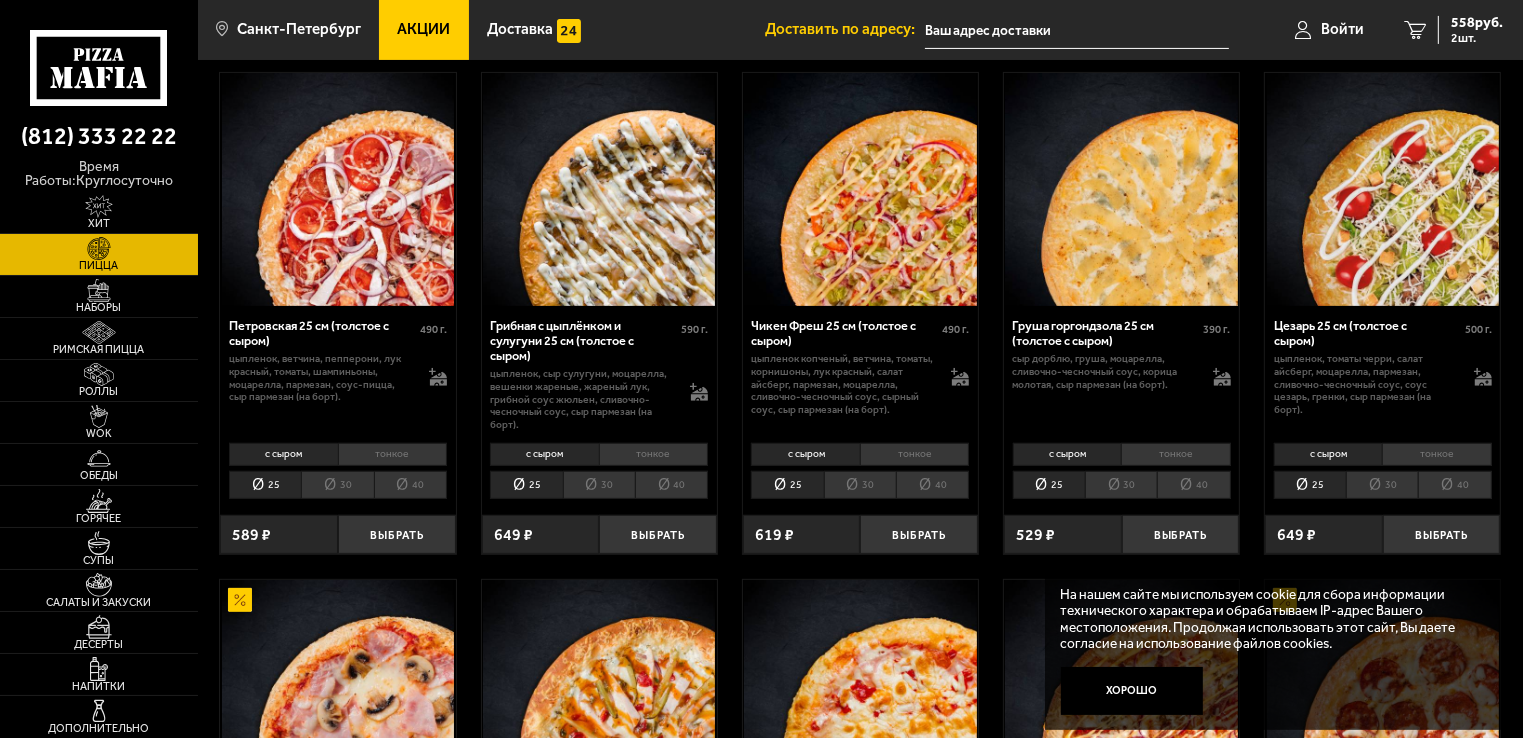 click at bounding box center [1382, 189] 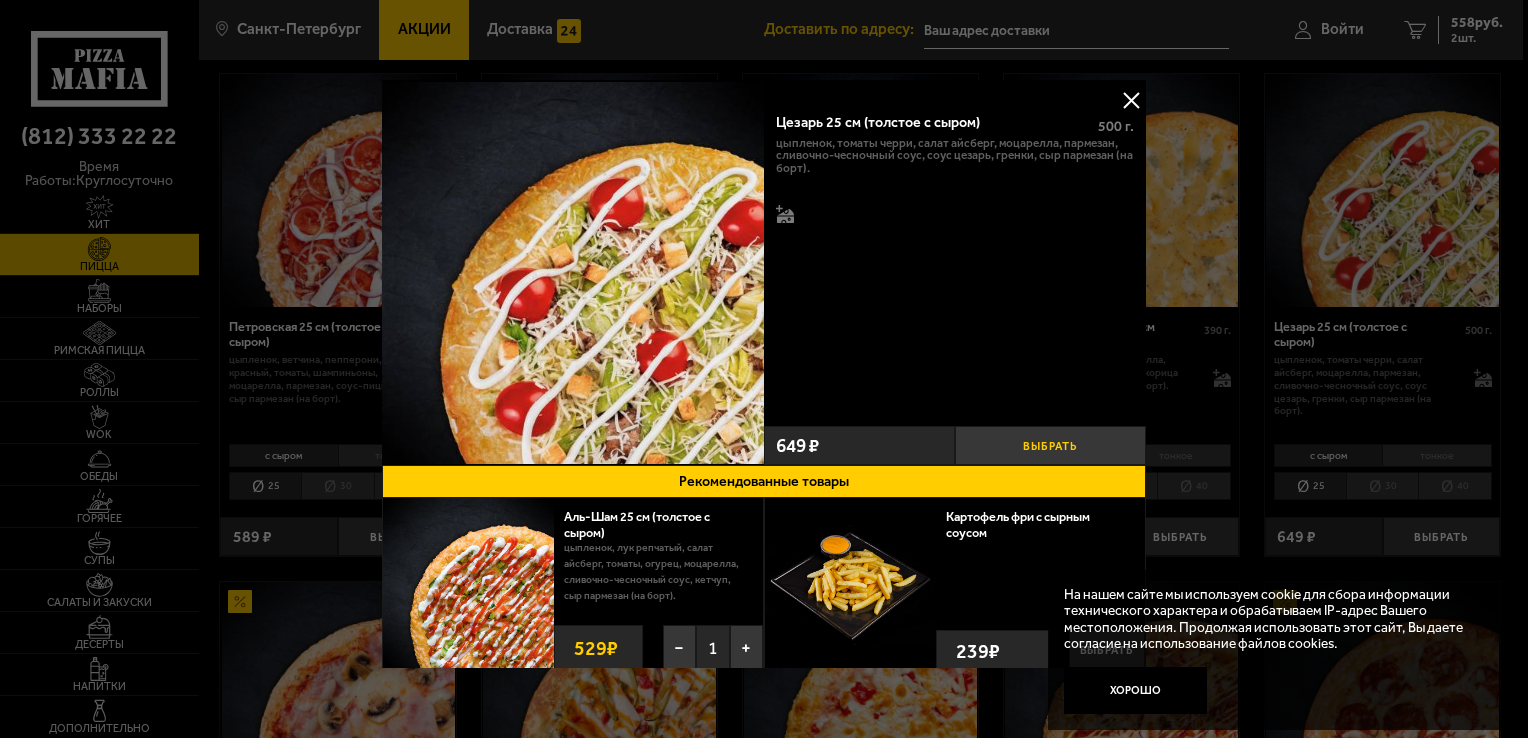 click on "Выбрать" at bounding box center (1050, 445) 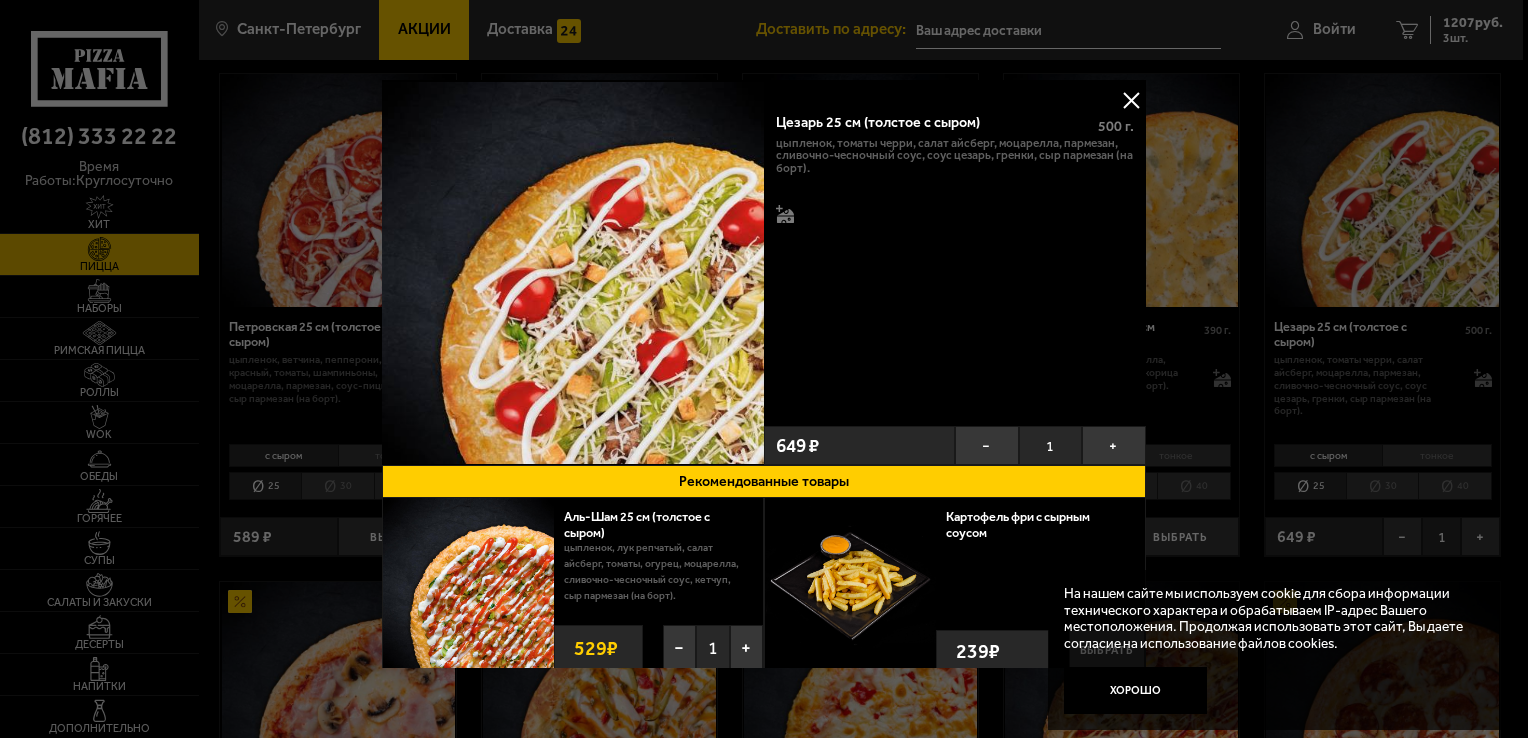 click at bounding box center [1131, 100] 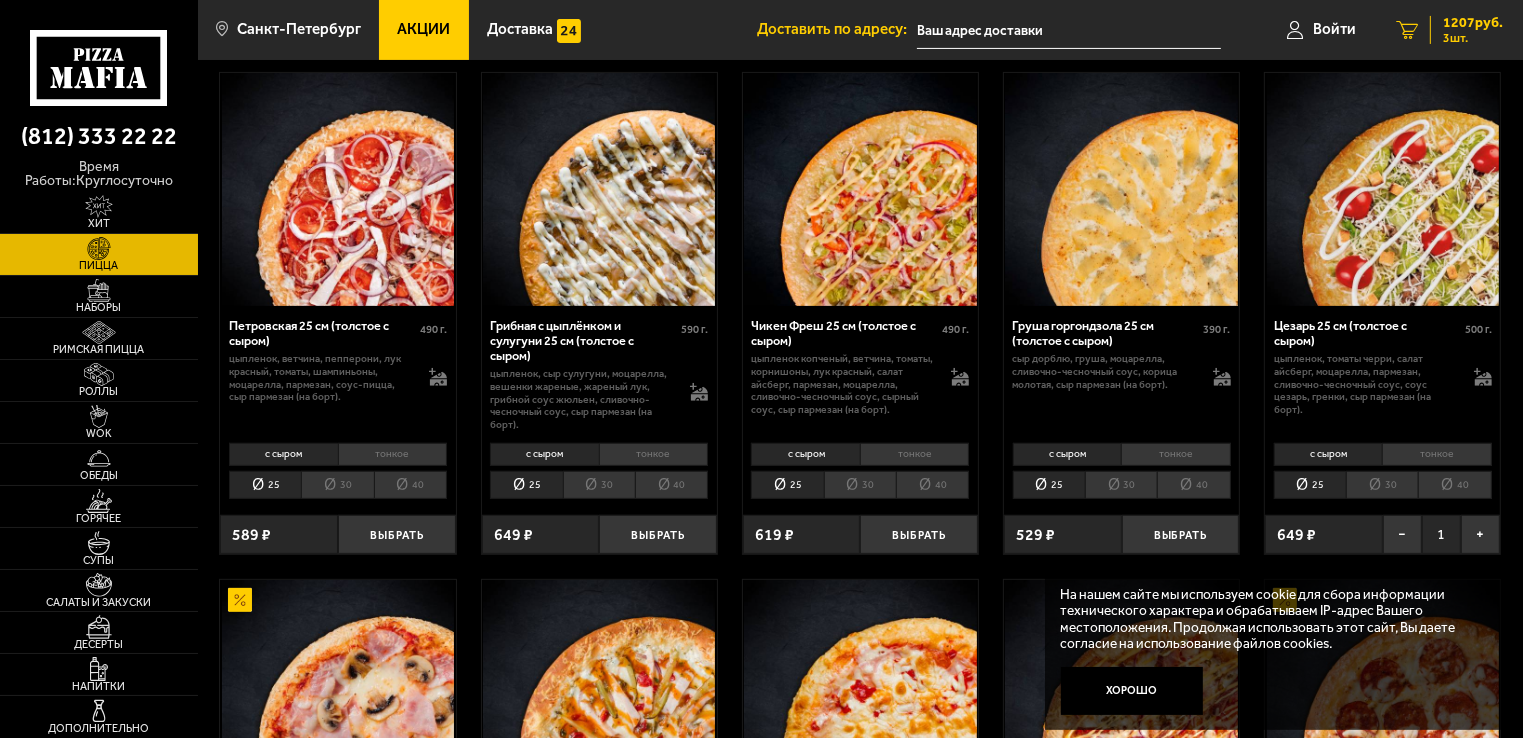 click on "3" at bounding box center (1407, 30) 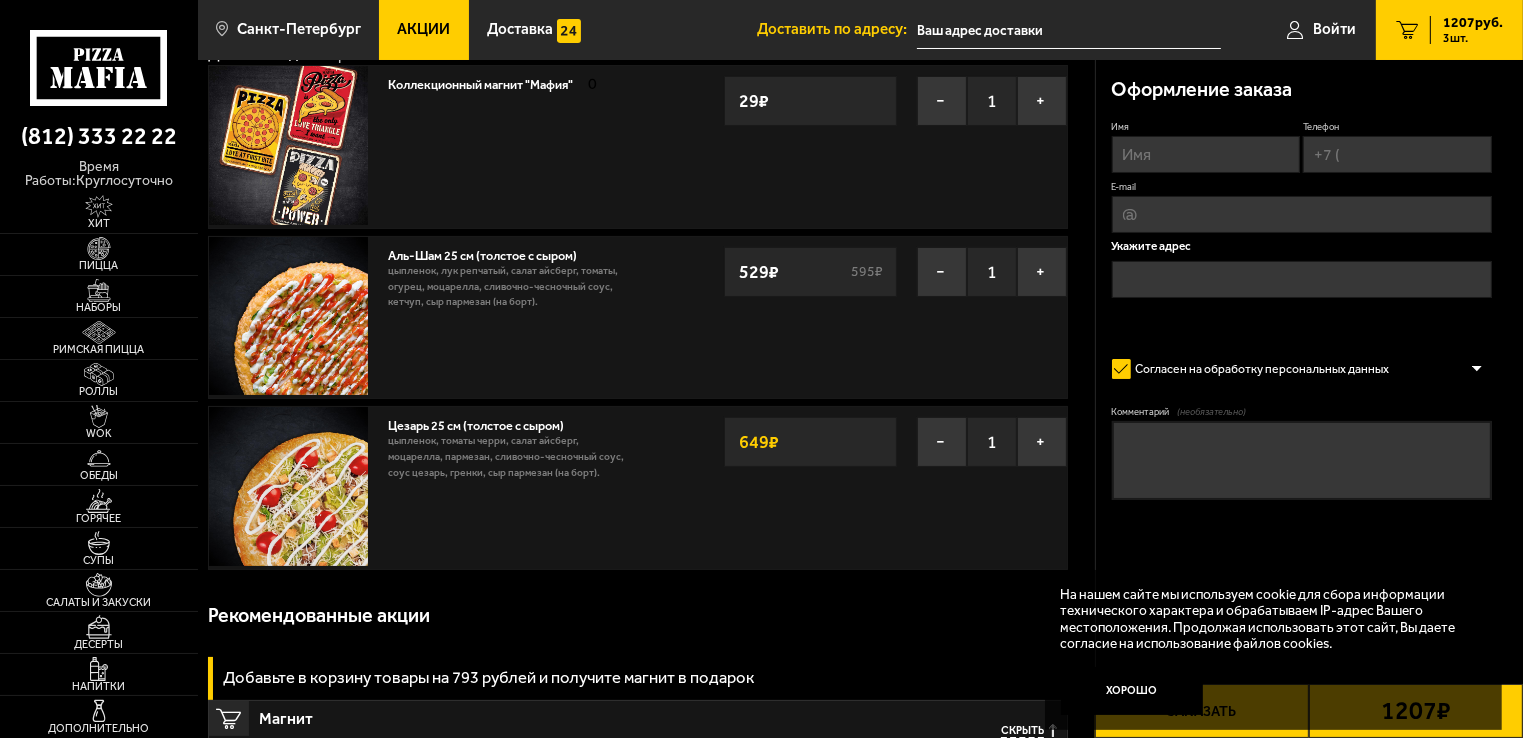 scroll, scrollTop: 0, scrollLeft: 0, axis: both 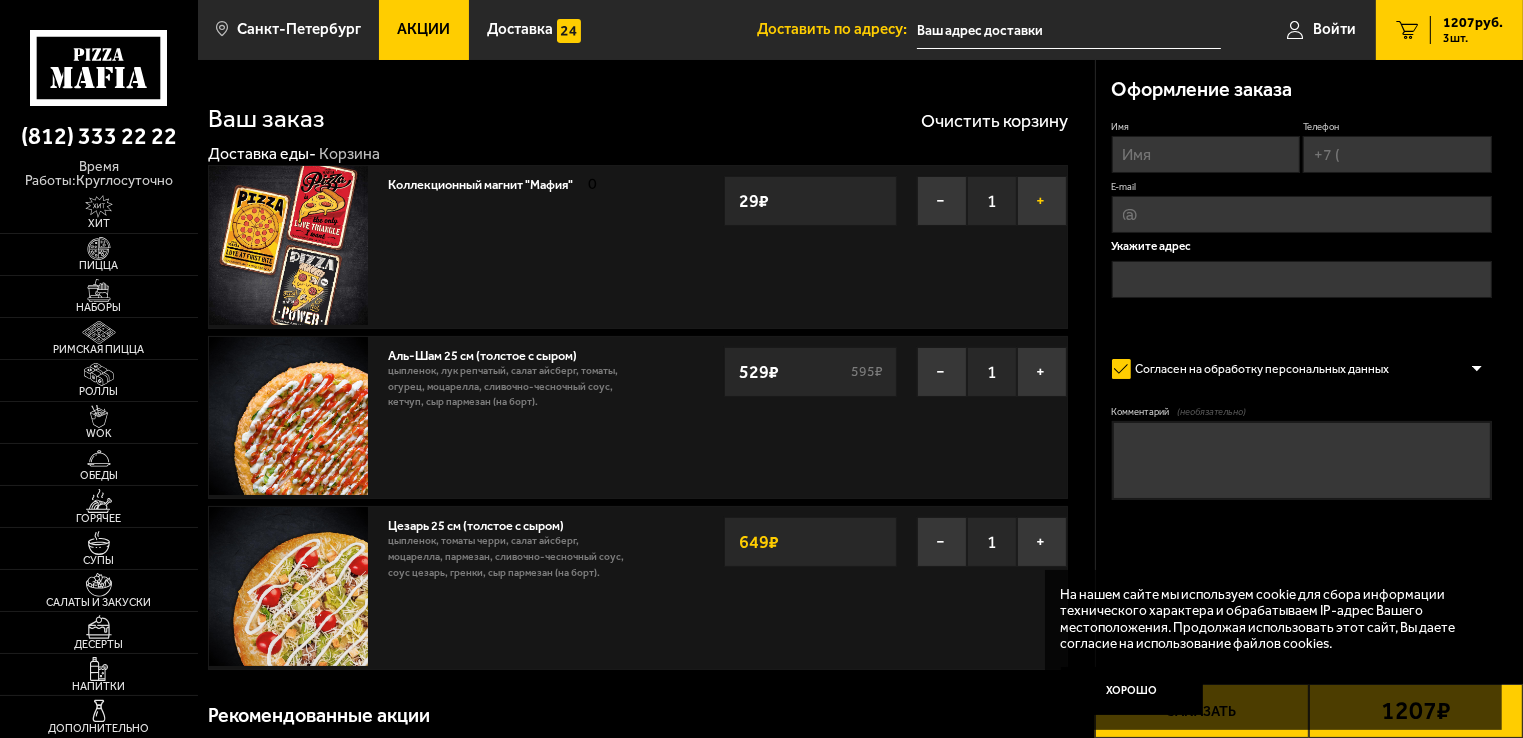 click on "+" at bounding box center (1042, 201) 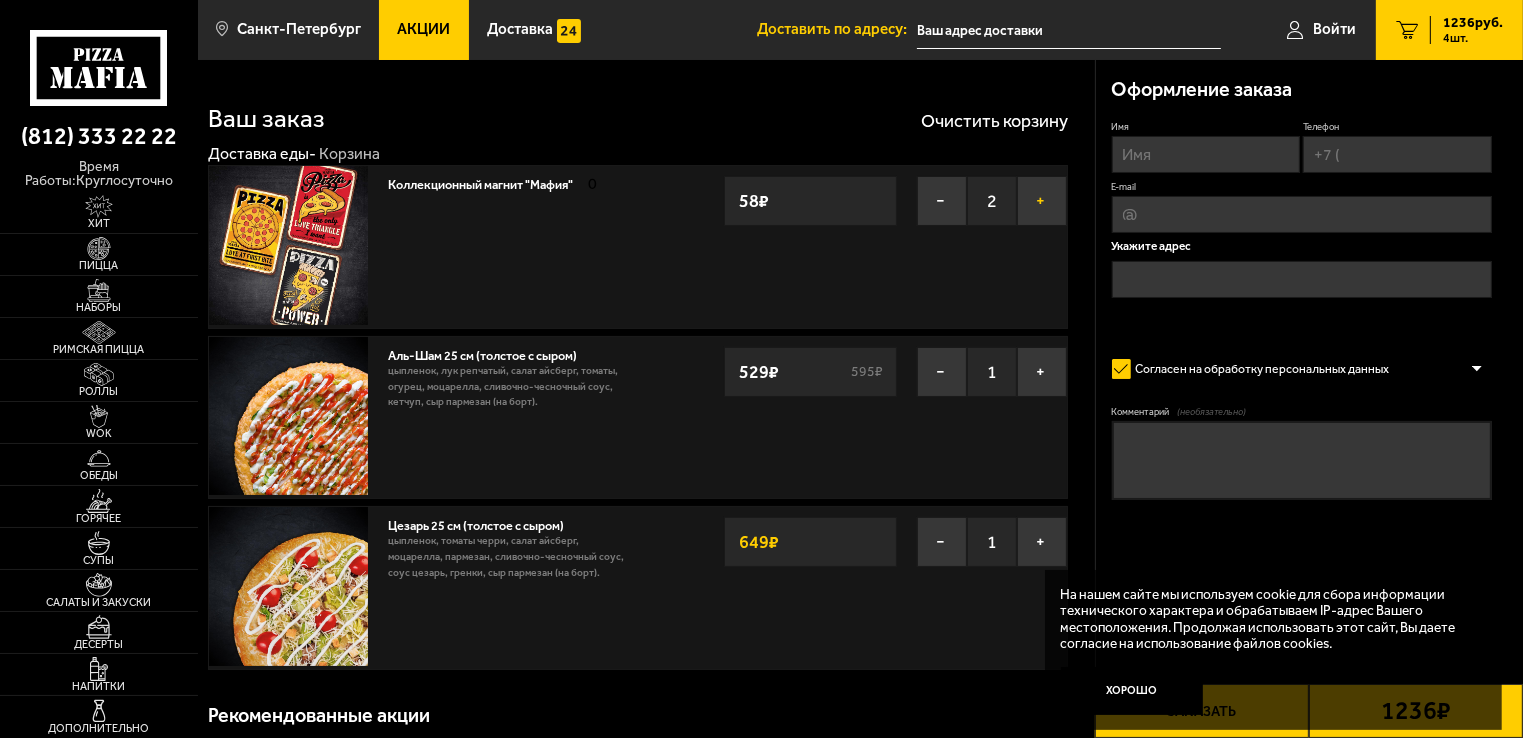 click on "+" at bounding box center (1042, 201) 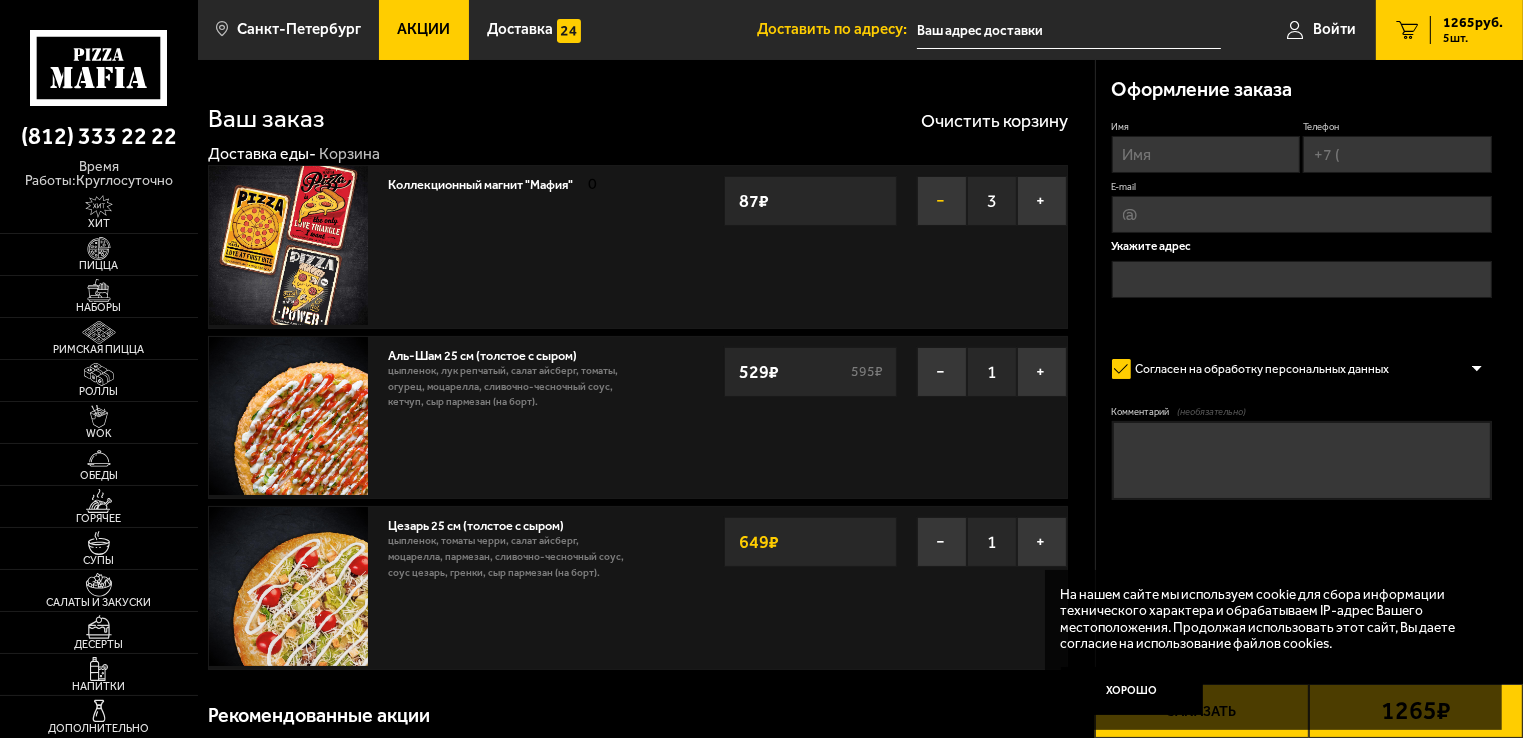 click on "−" at bounding box center [942, 201] 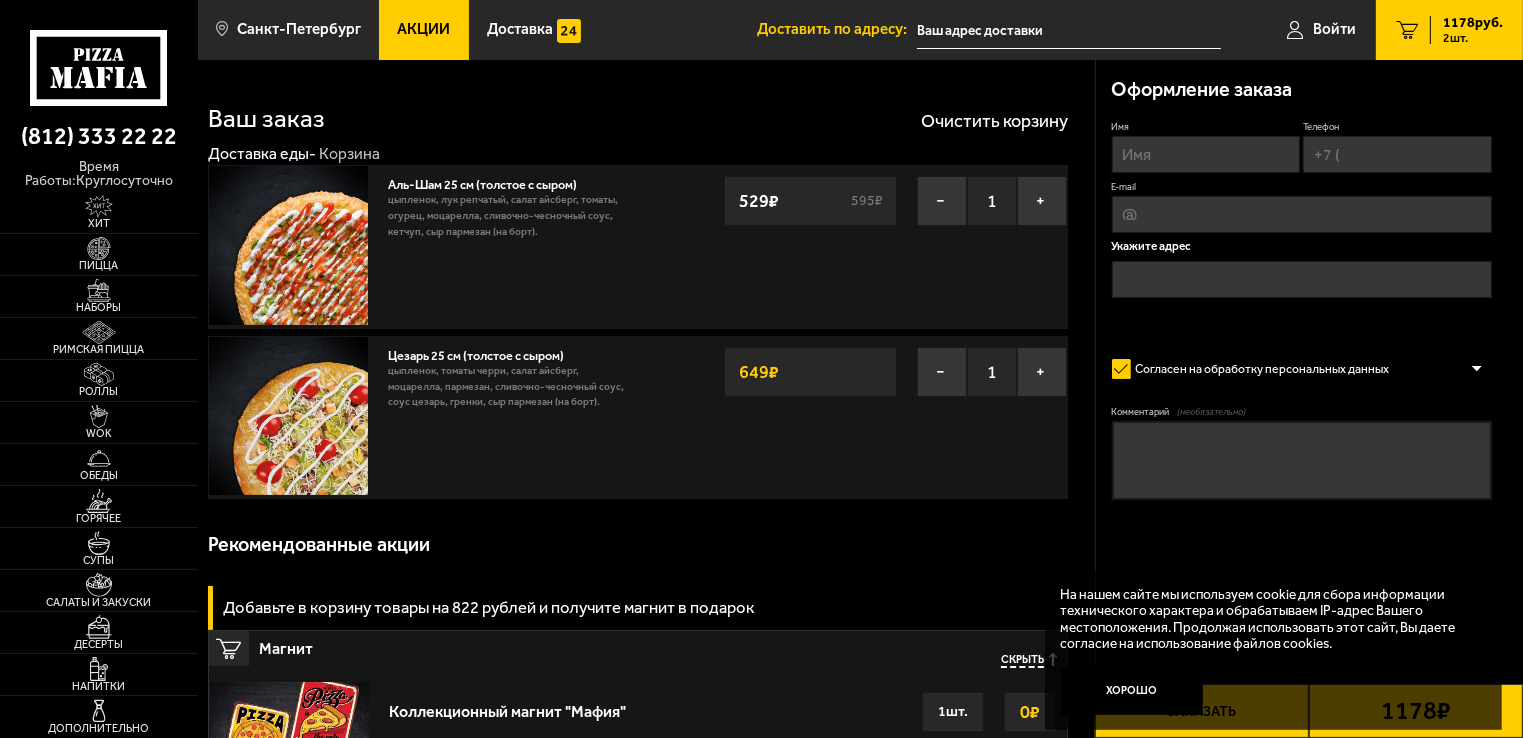 click on "−" at bounding box center [942, 201] 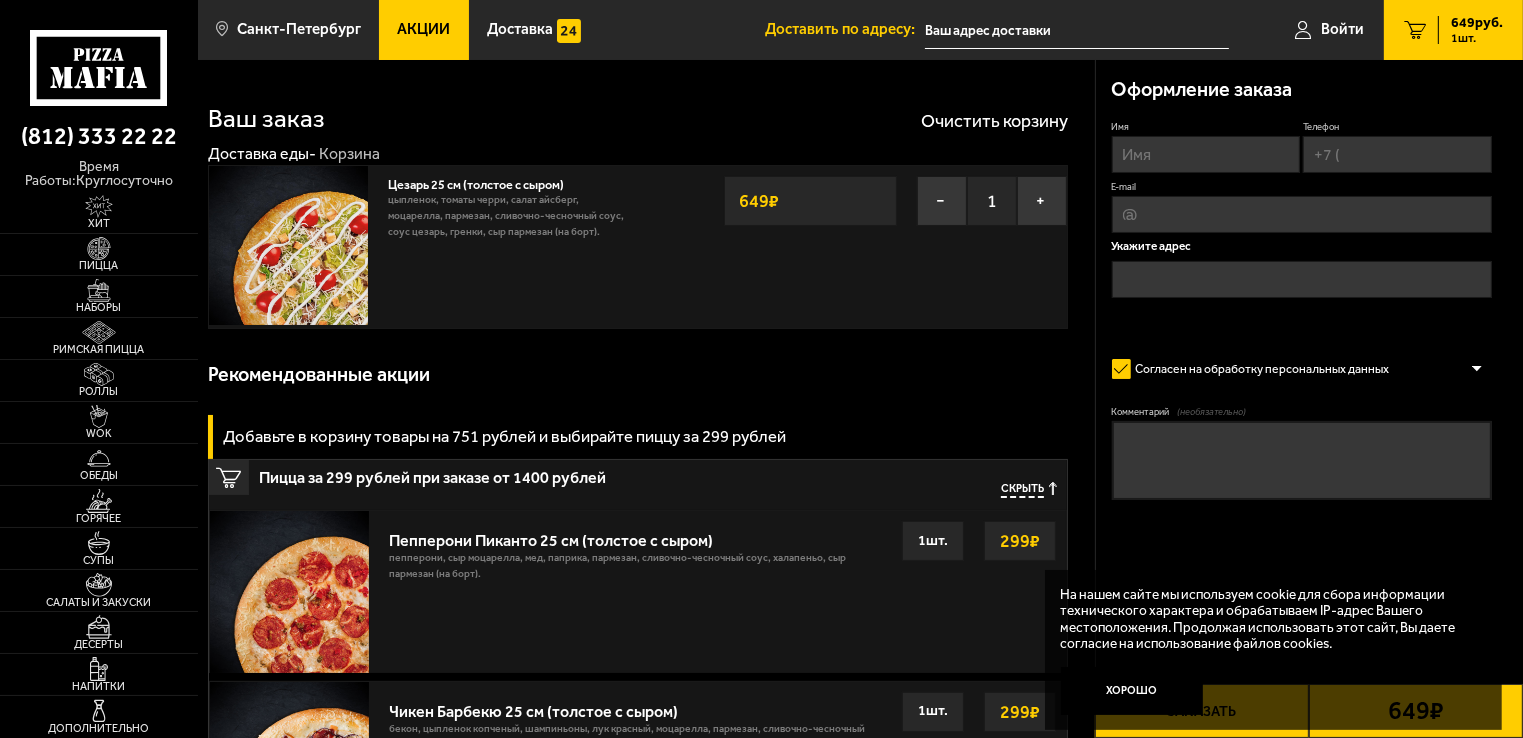 click on "−" at bounding box center [942, 201] 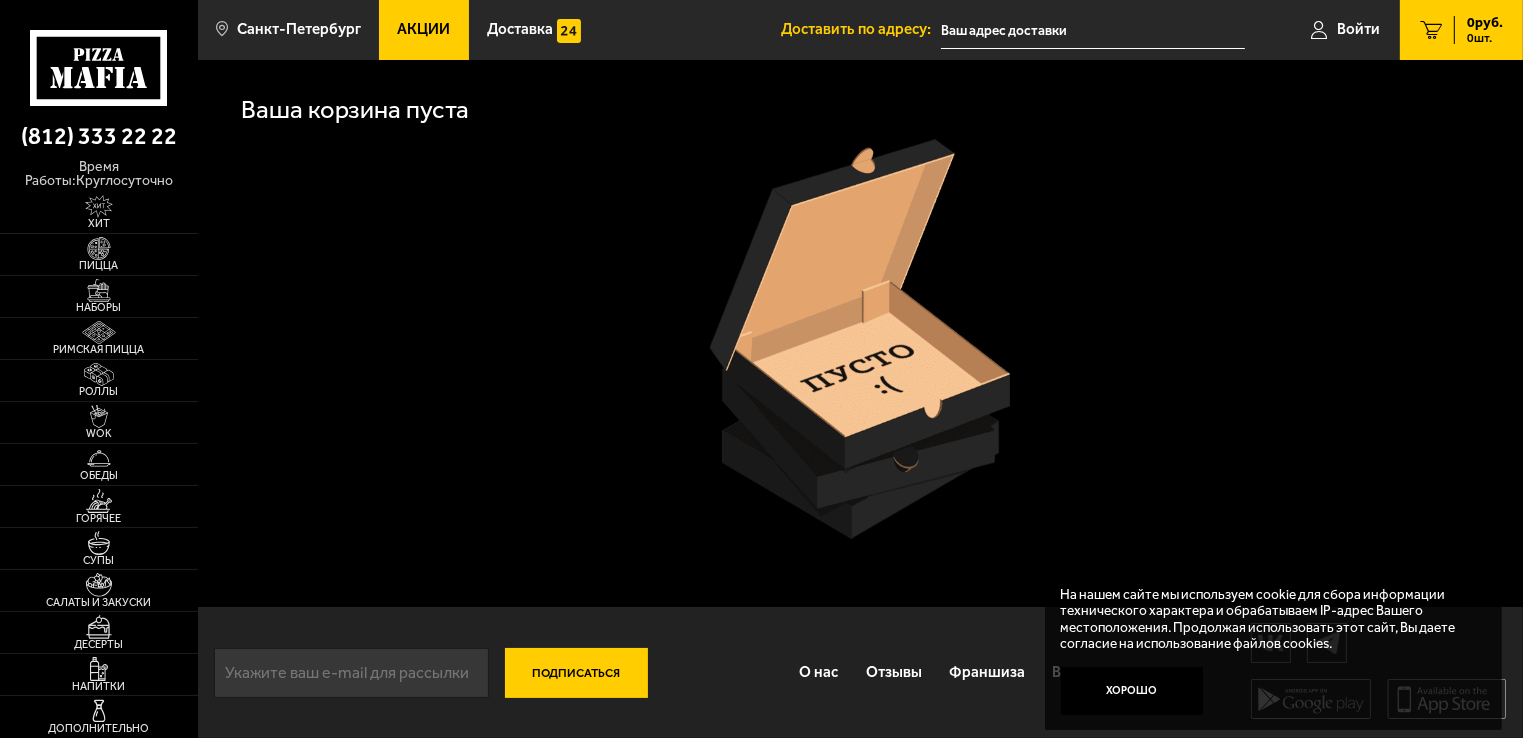 click at bounding box center [1431, 30] 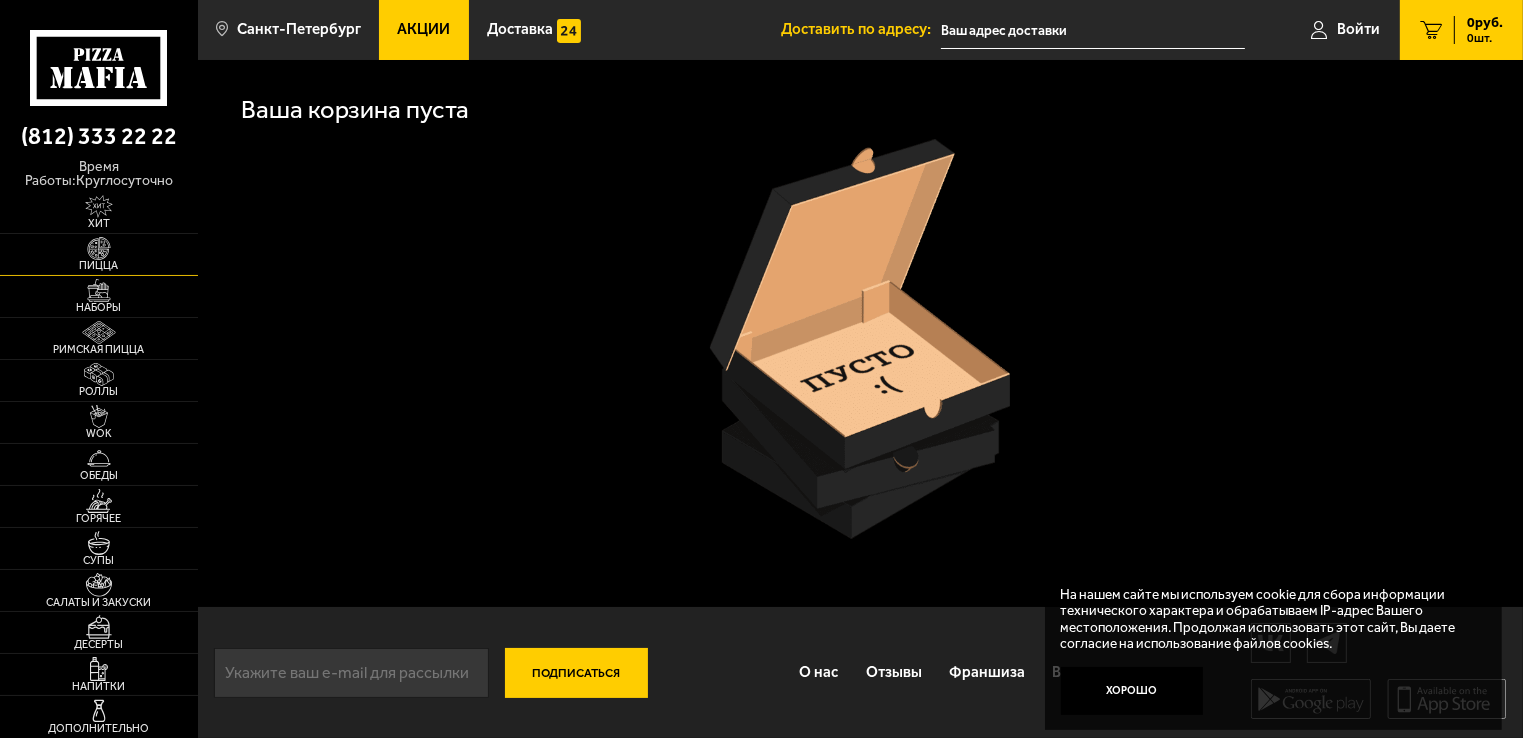 click on "Пицца" at bounding box center [99, 265] 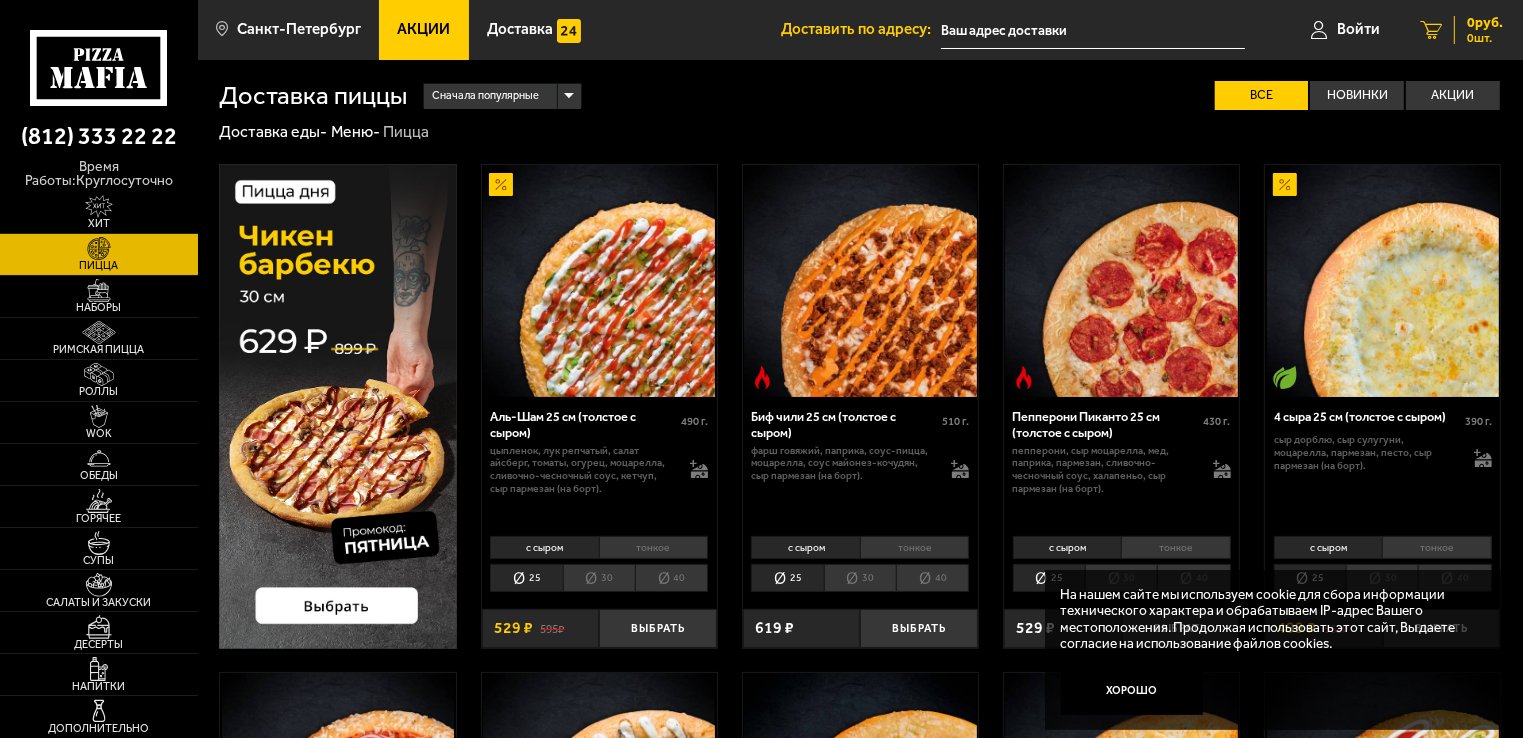 click at bounding box center [1431, 30] 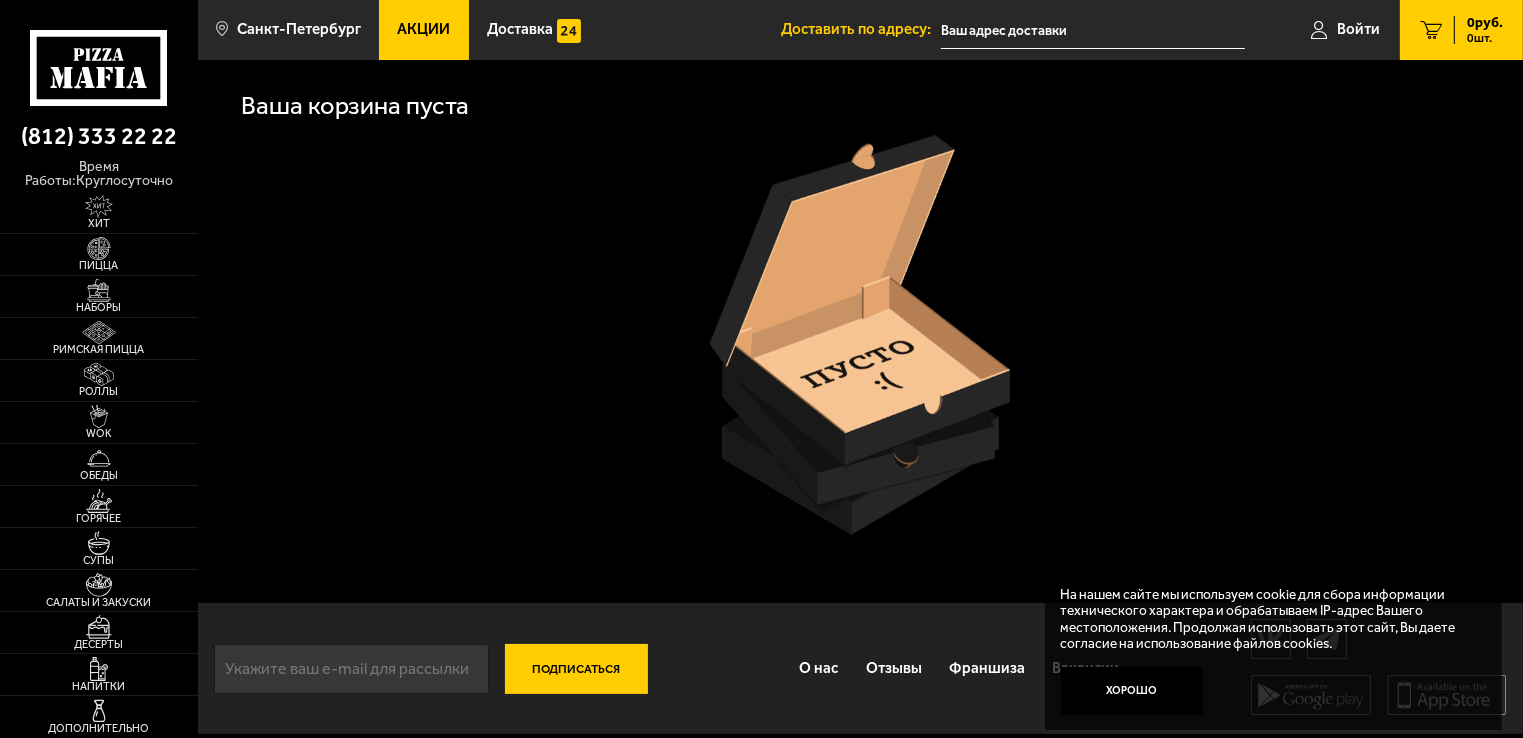 scroll, scrollTop: 16, scrollLeft: 0, axis: vertical 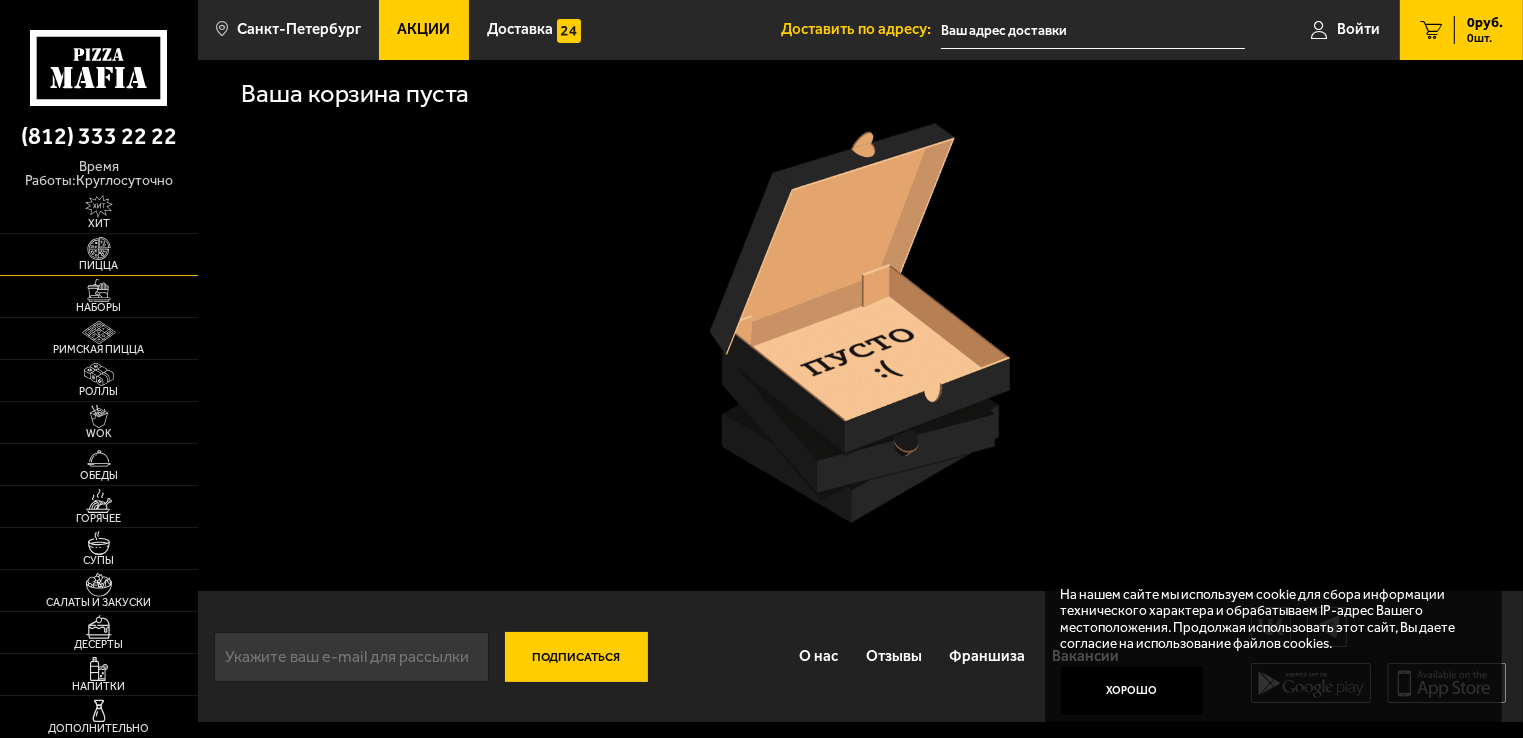 click at bounding box center [99, 248] 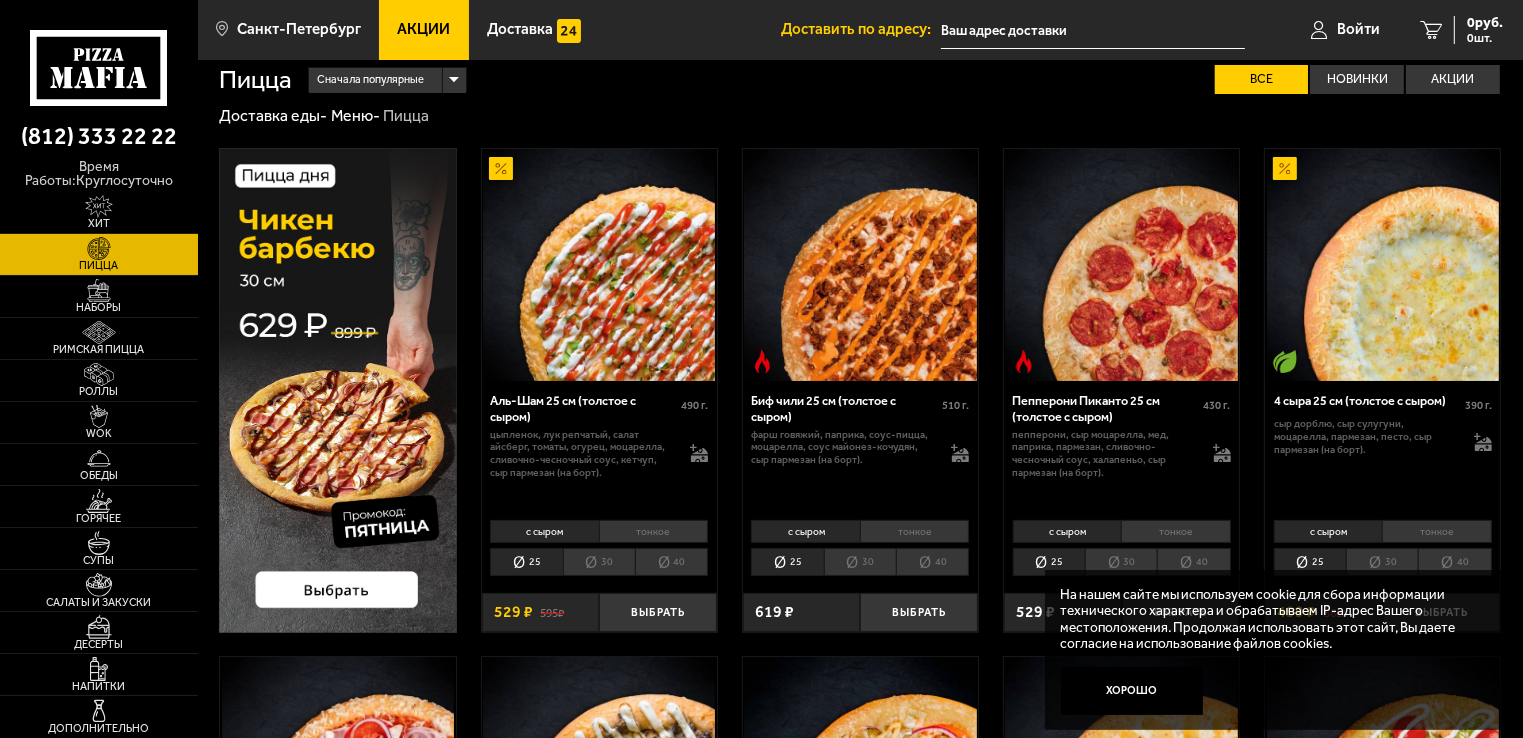 scroll, scrollTop: 0, scrollLeft: 0, axis: both 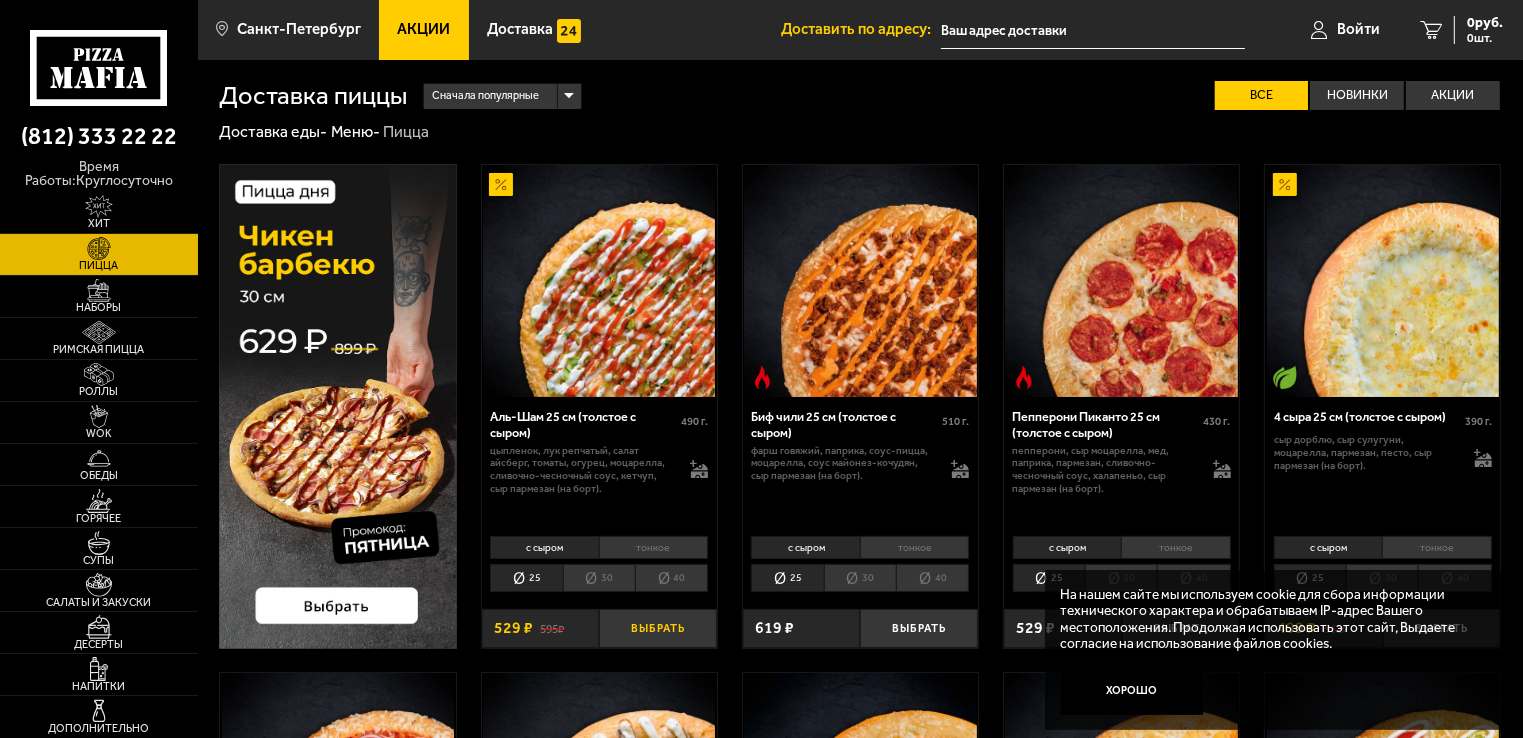 click on "Выбрать" at bounding box center [658, 628] 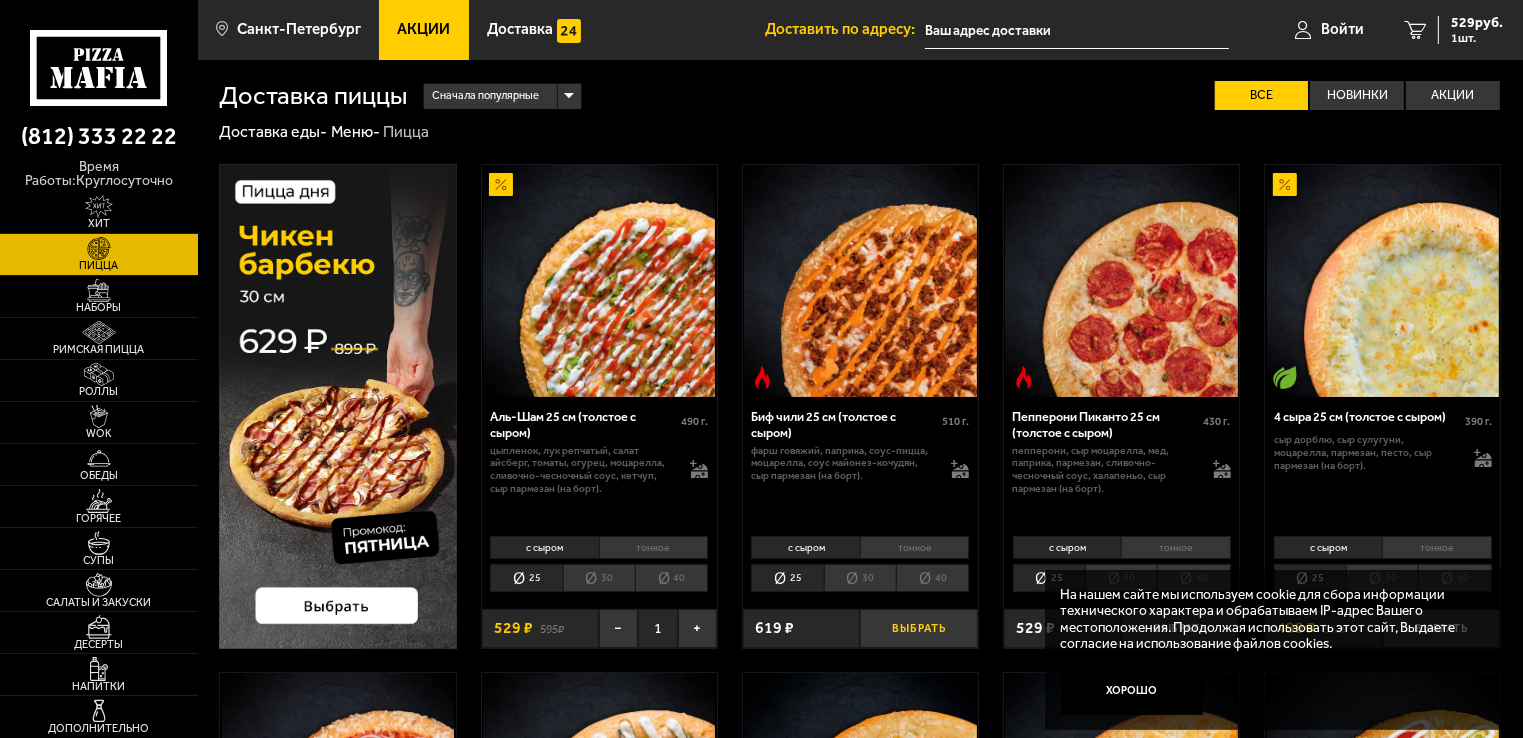 click on "Выбрать" at bounding box center (919, 628) 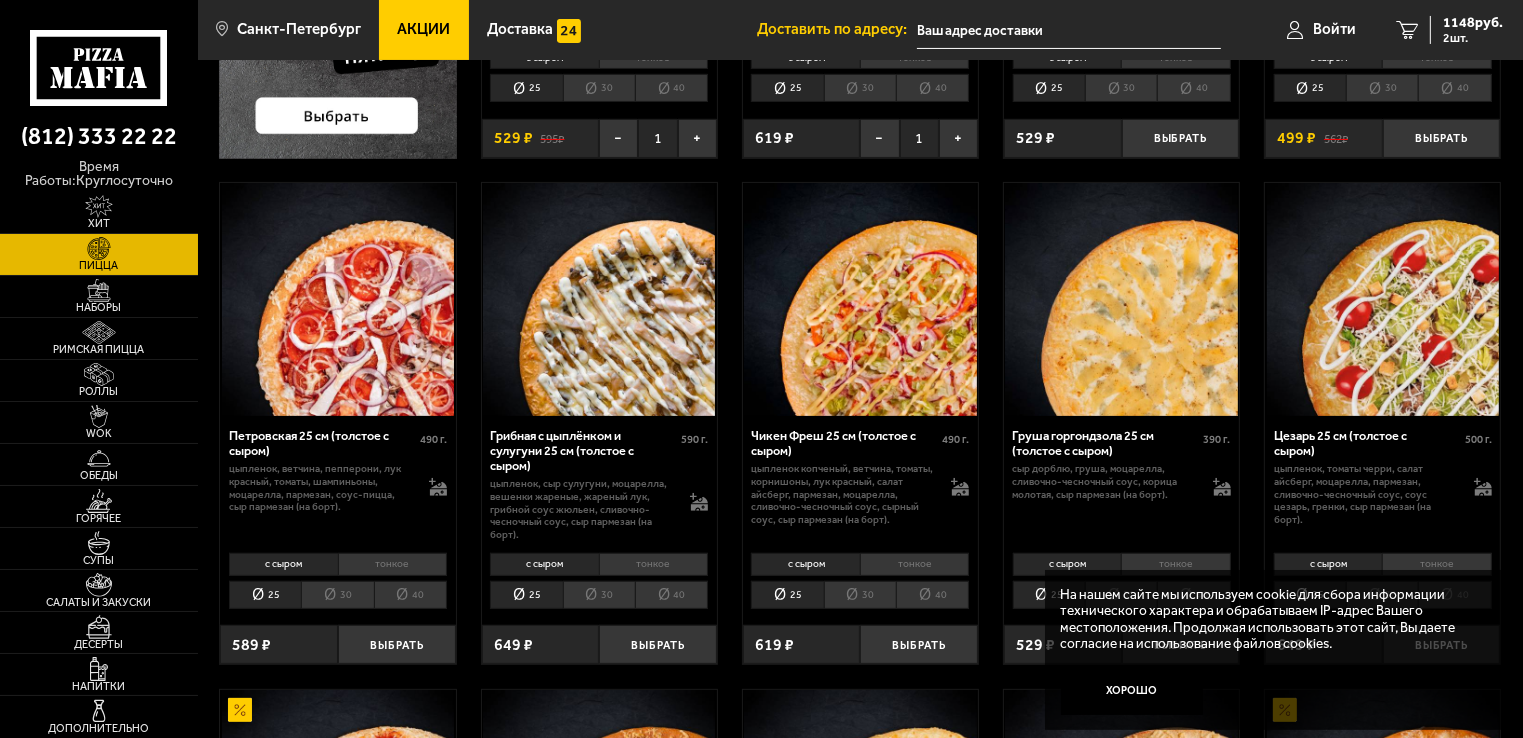 scroll, scrollTop: 500, scrollLeft: 0, axis: vertical 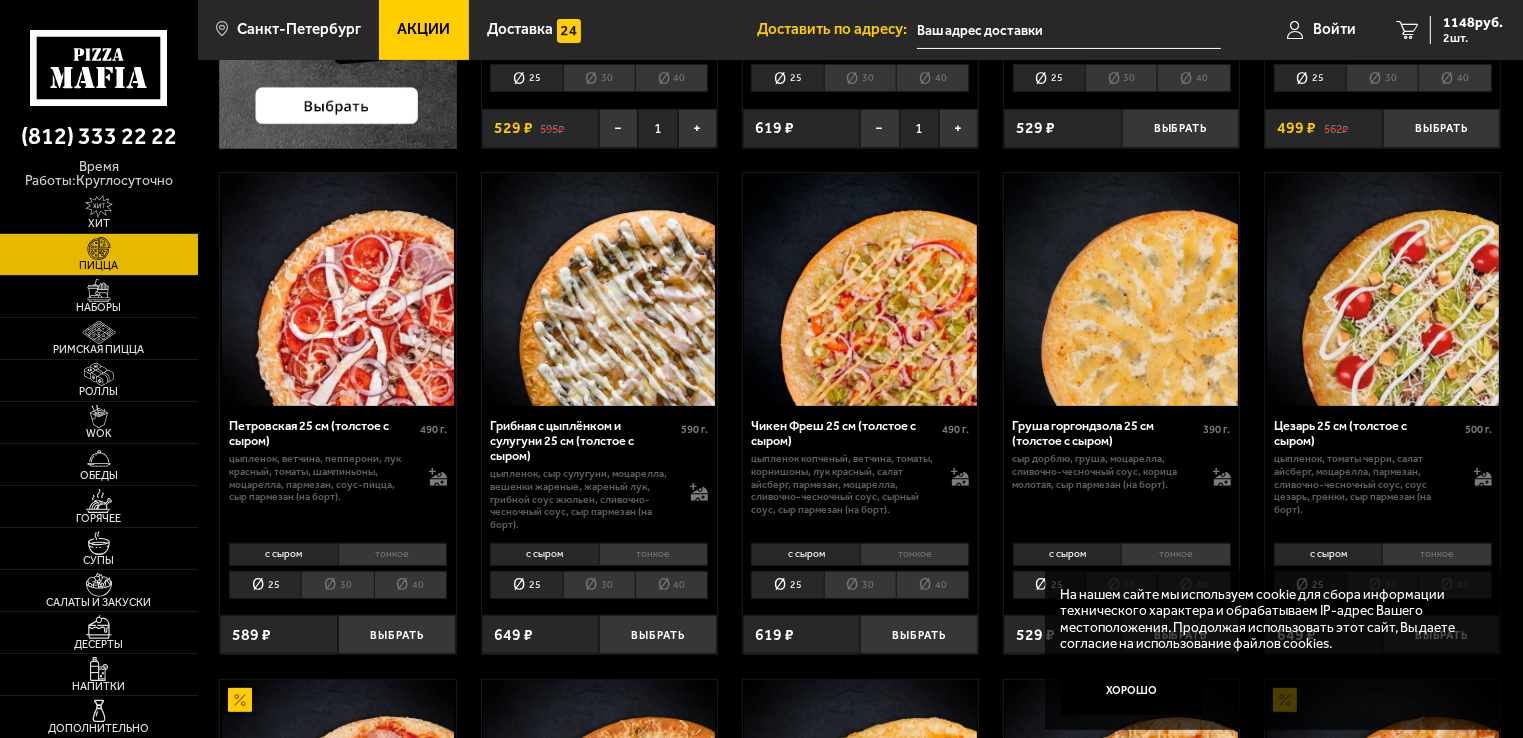 click at bounding box center (1382, 289) 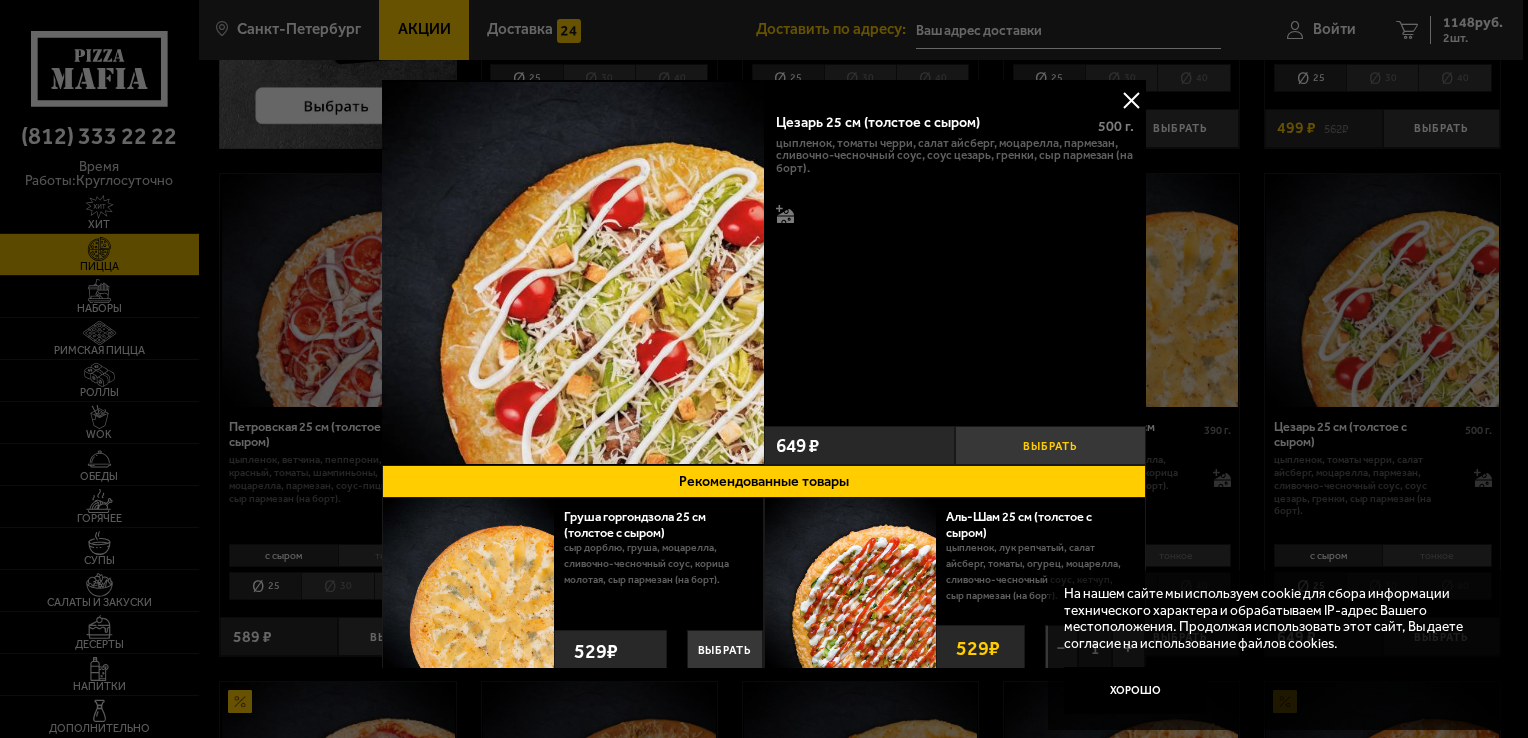click on "Выбрать" at bounding box center (1050, 445) 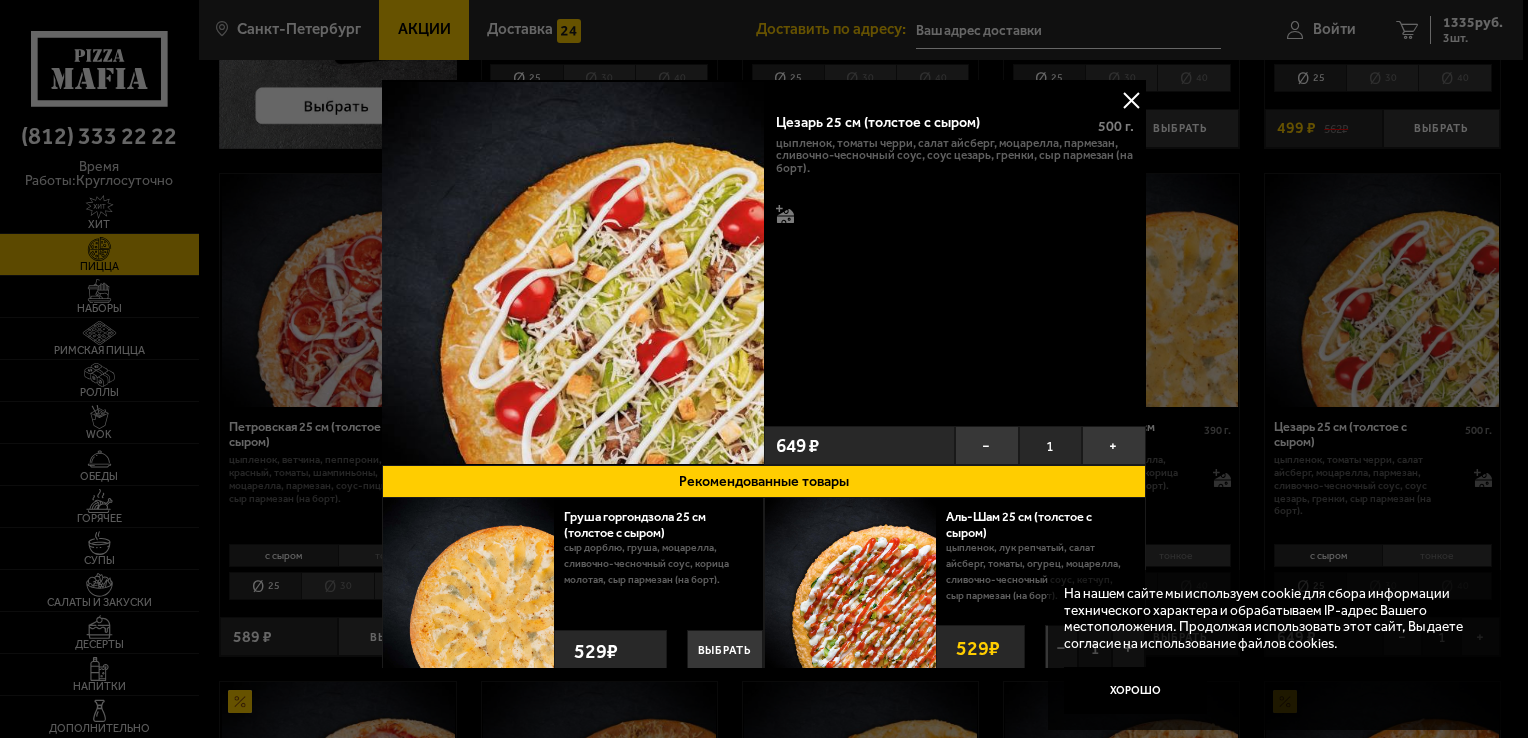 click at bounding box center [1131, 100] 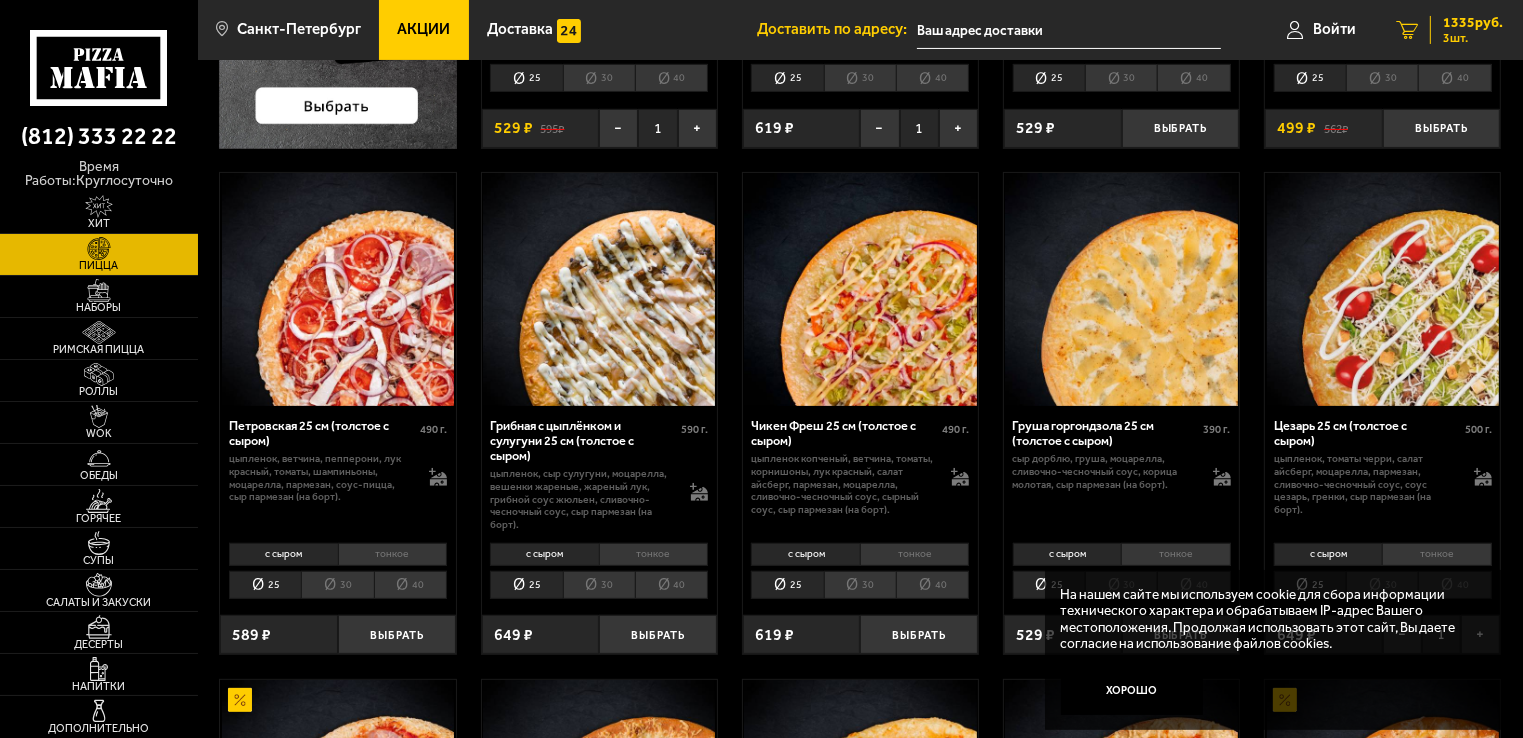 click on "3" at bounding box center (1407, 30) 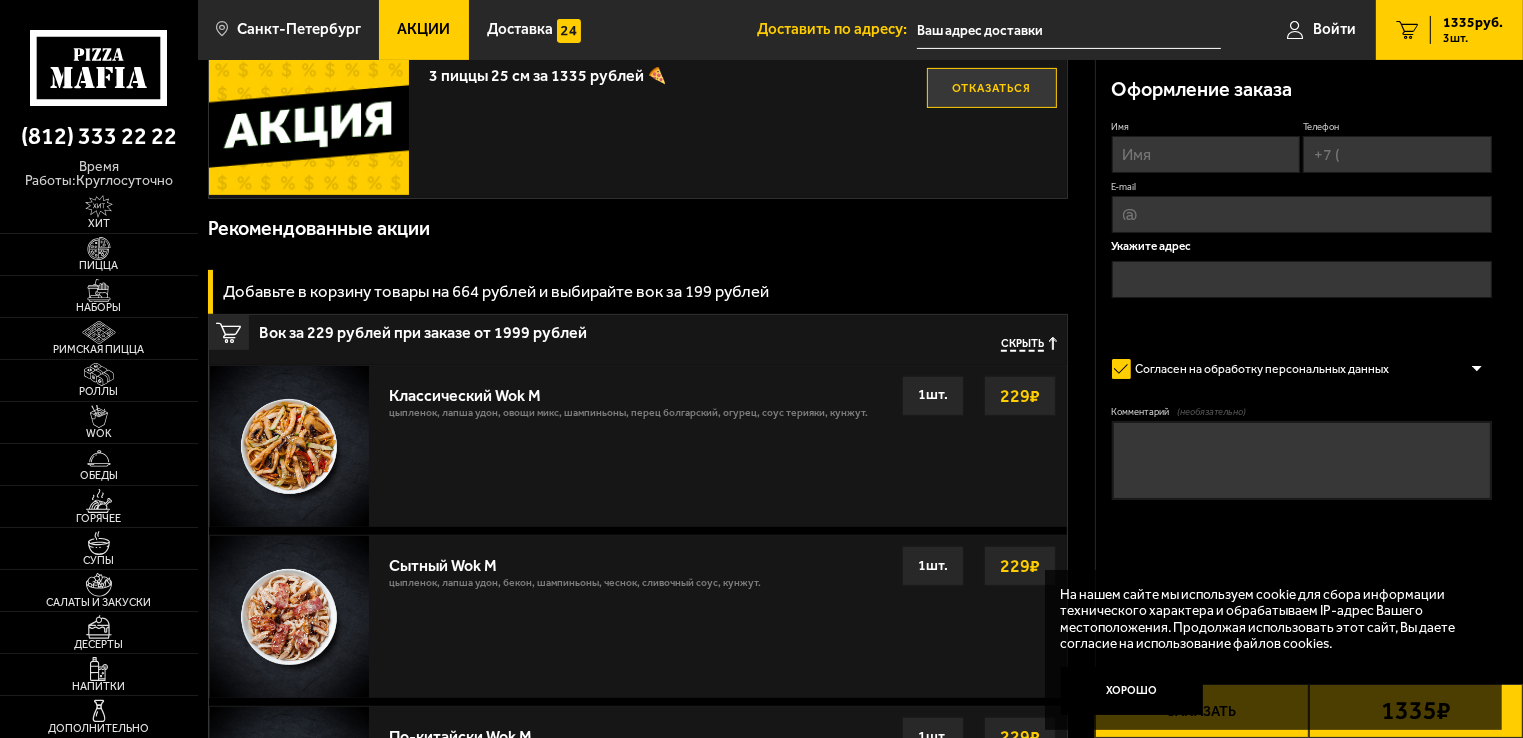 scroll, scrollTop: 700, scrollLeft: 0, axis: vertical 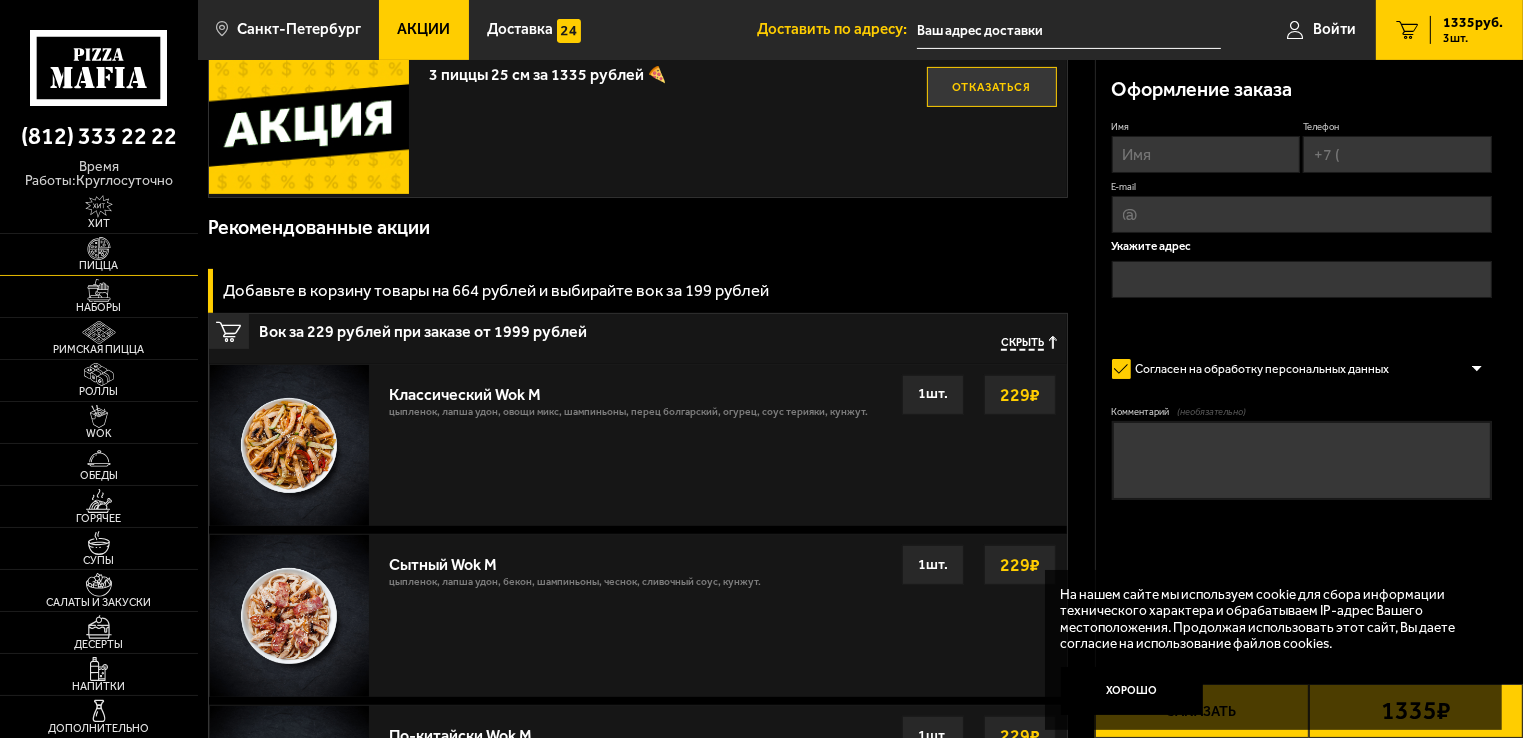 click at bounding box center [99, 248] 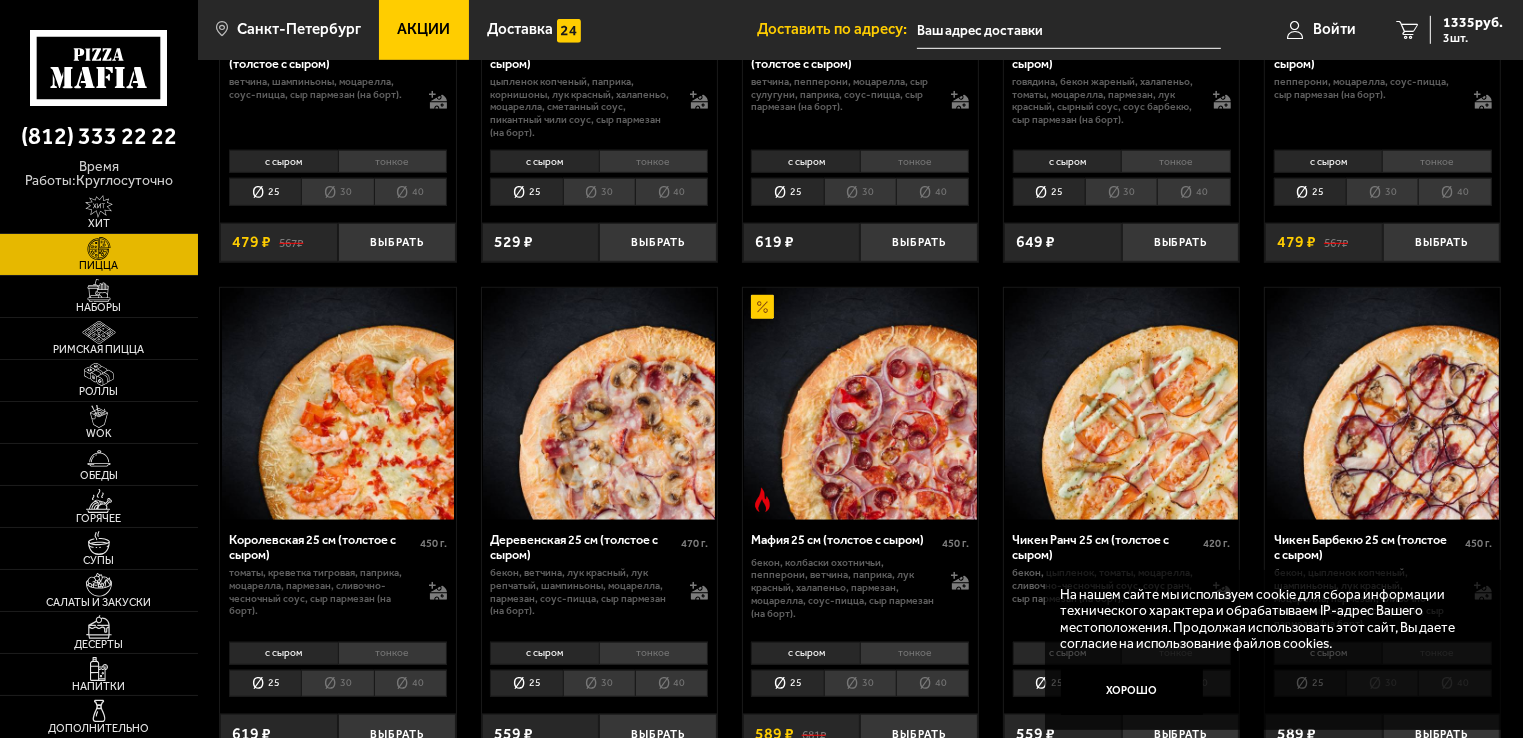 scroll, scrollTop: 1400, scrollLeft: 0, axis: vertical 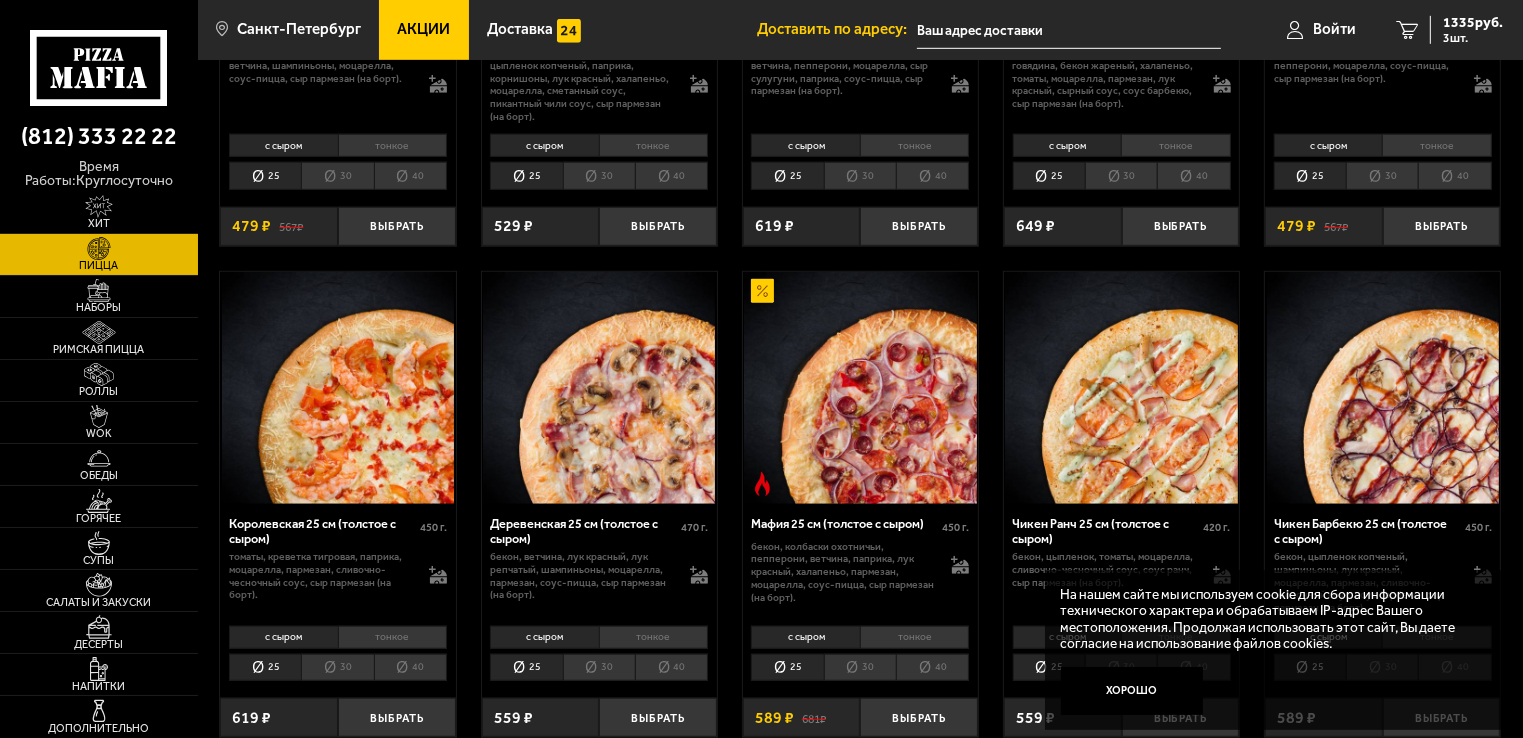 click at bounding box center [599, 388] 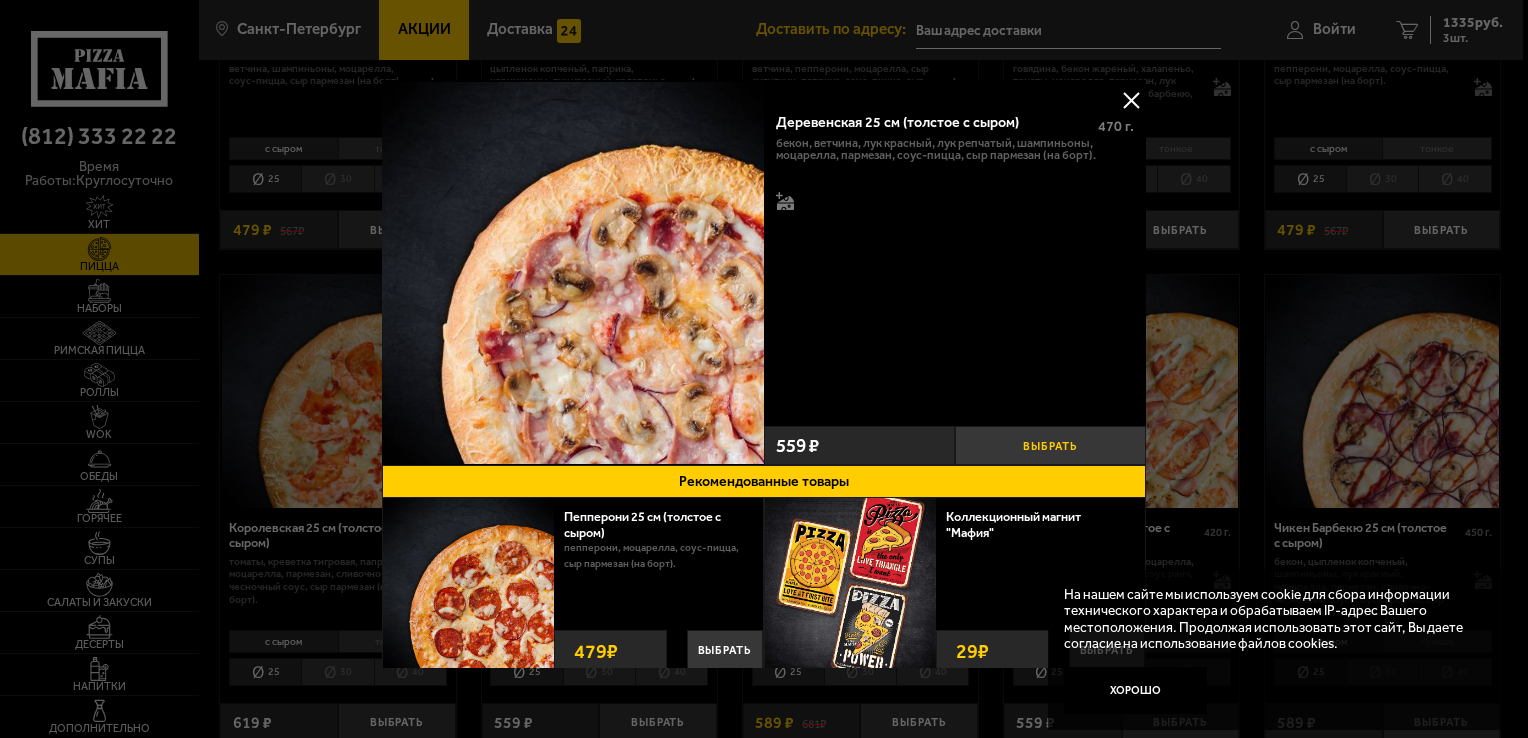 click on "Выбрать" at bounding box center [1050, 445] 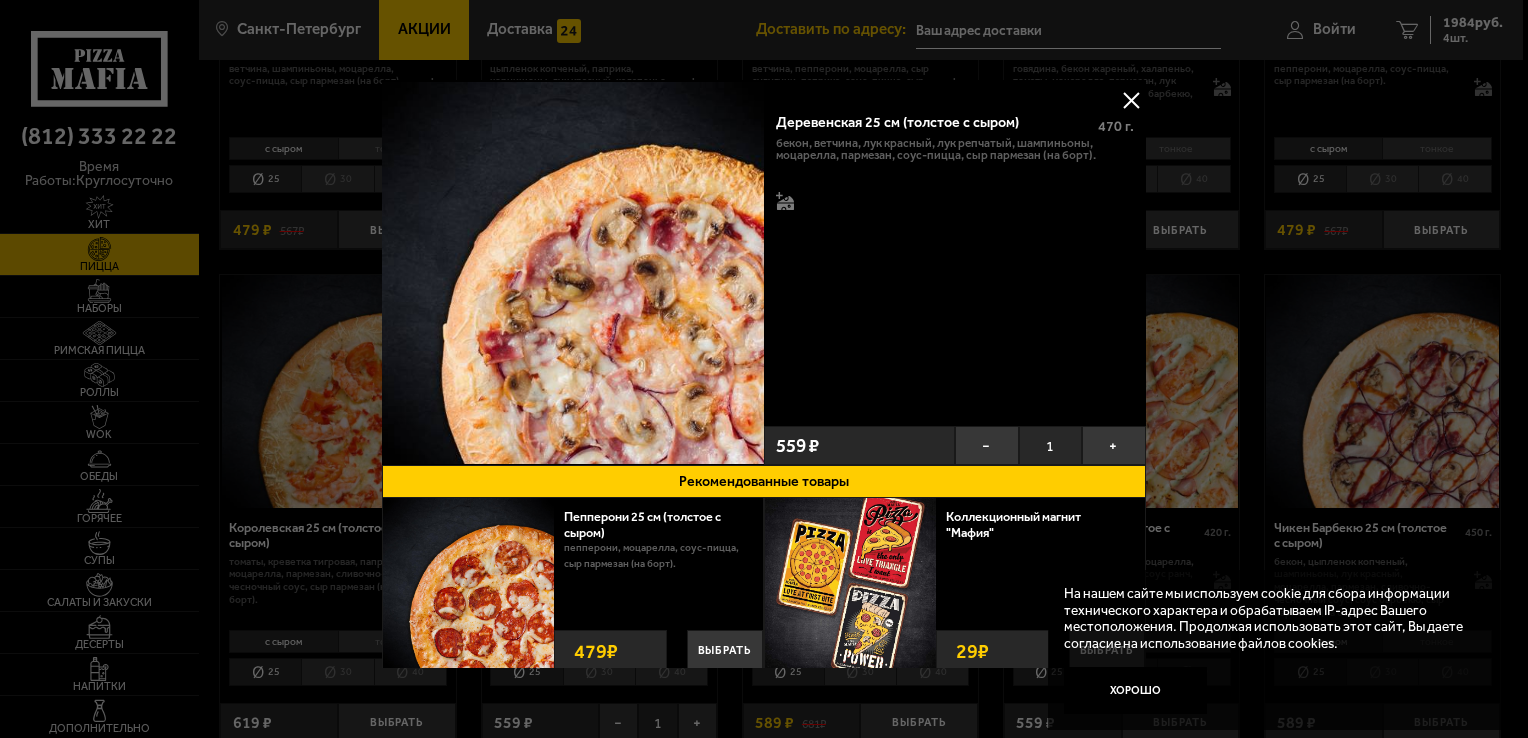 click at bounding box center [1131, 100] 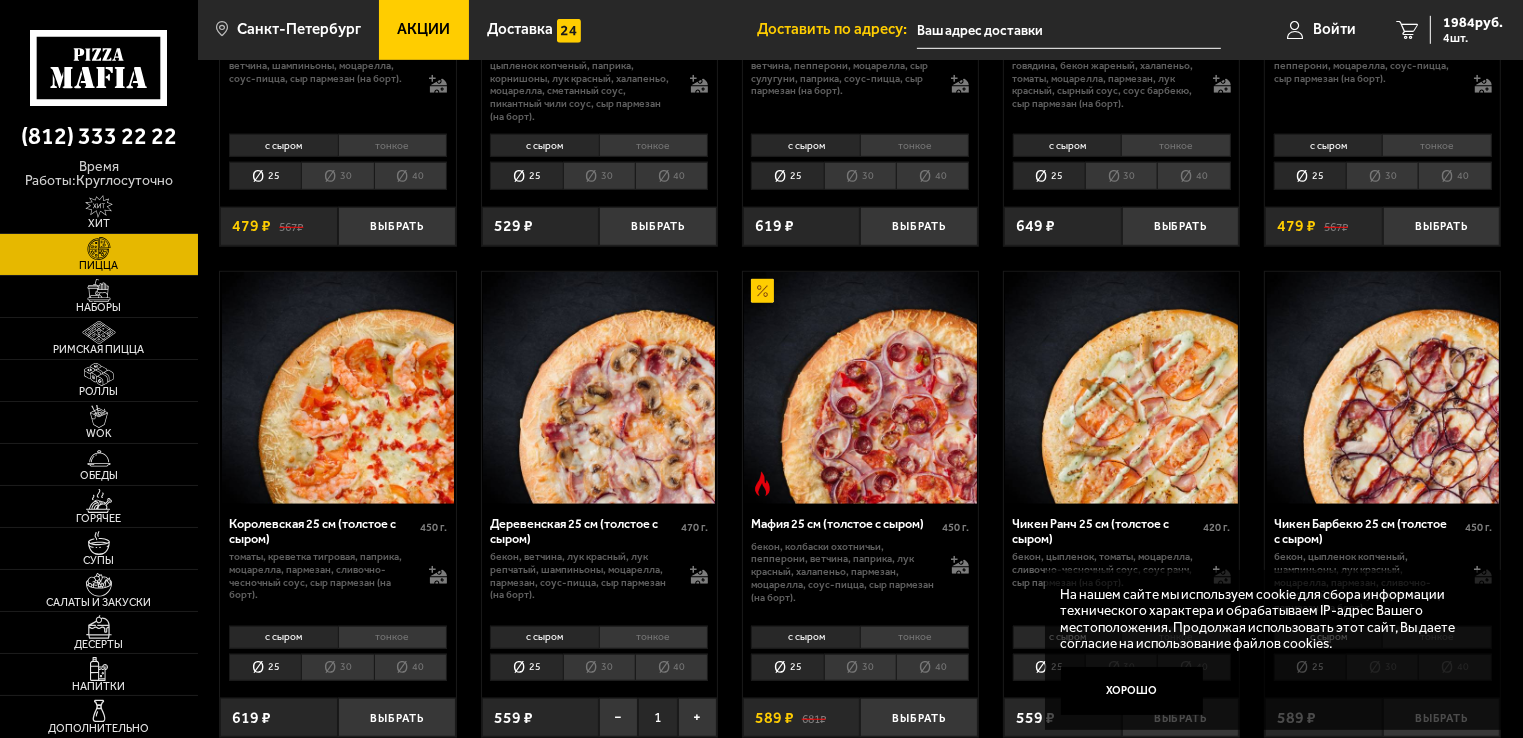 click at bounding box center [1121, 388] 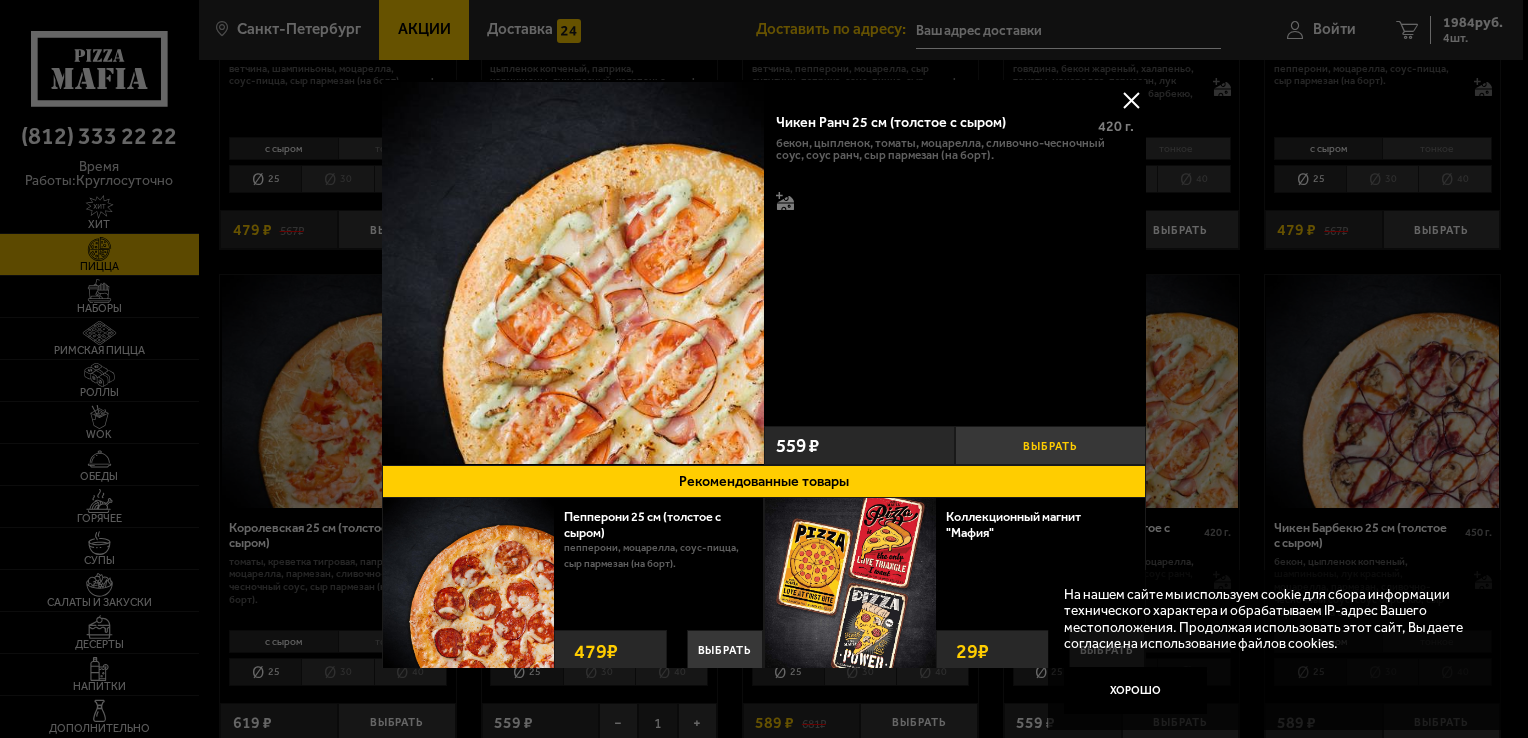 click on "Выбрать" at bounding box center [1050, 445] 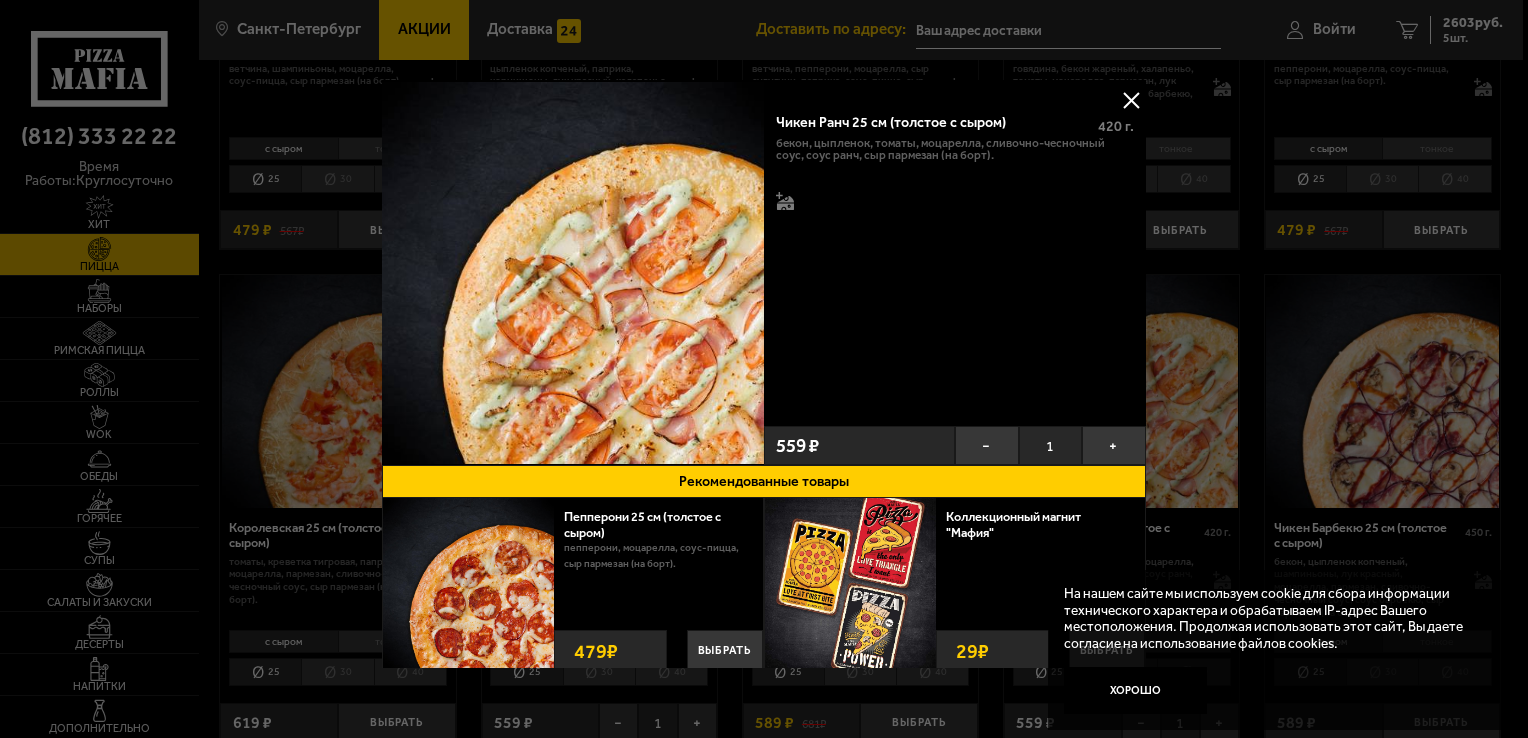 click at bounding box center (1131, 100) 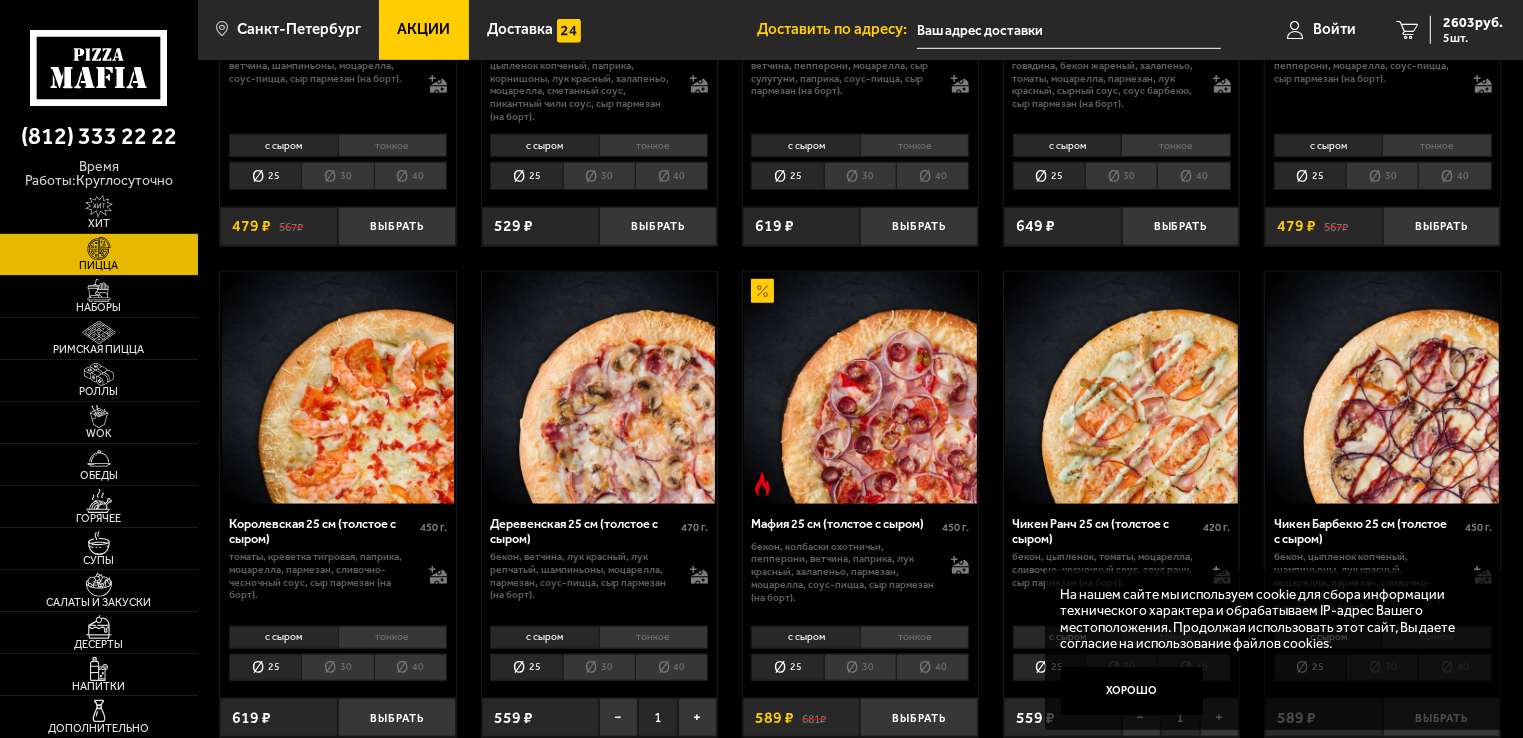 click at bounding box center (860, 388) 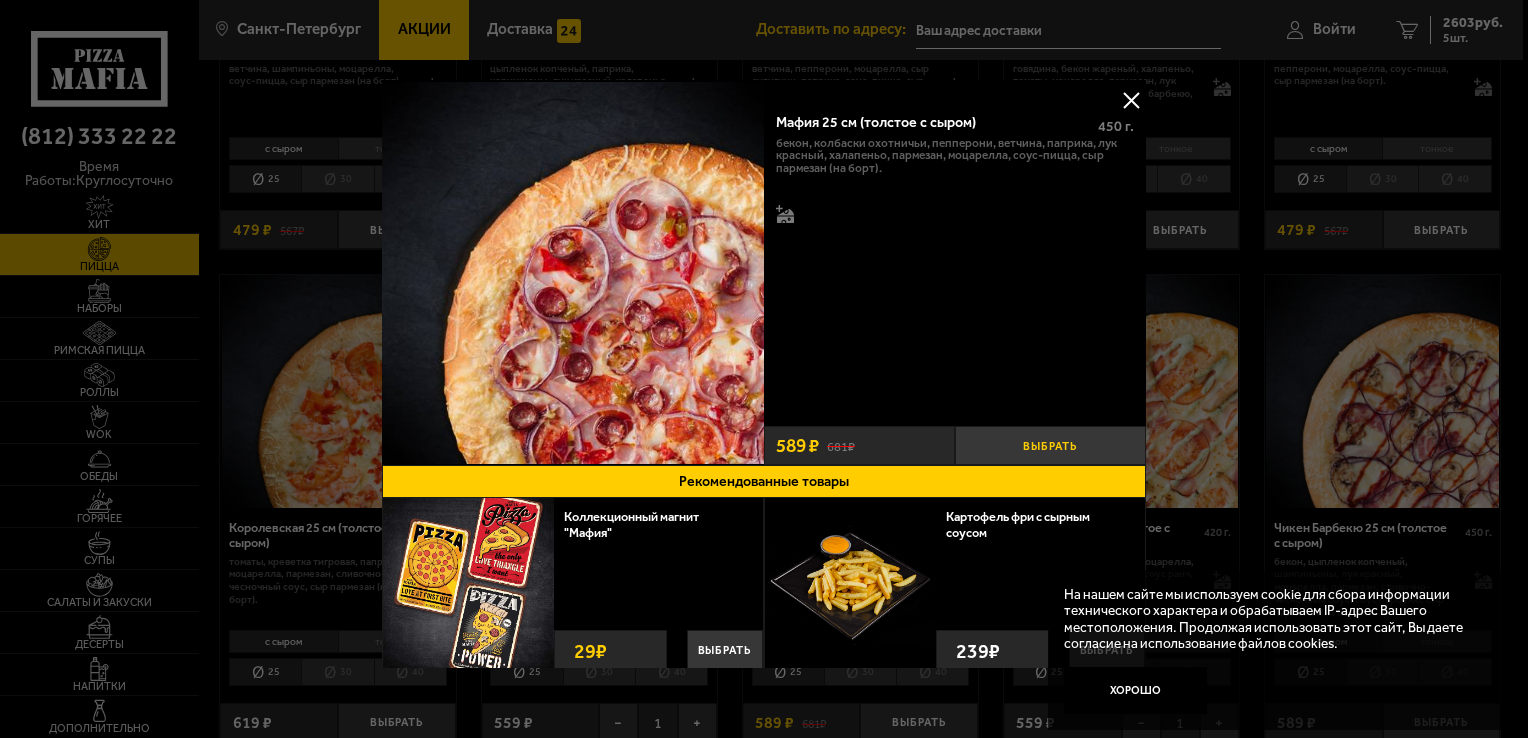click on "Выбрать" at bounding box center [1050, 445] 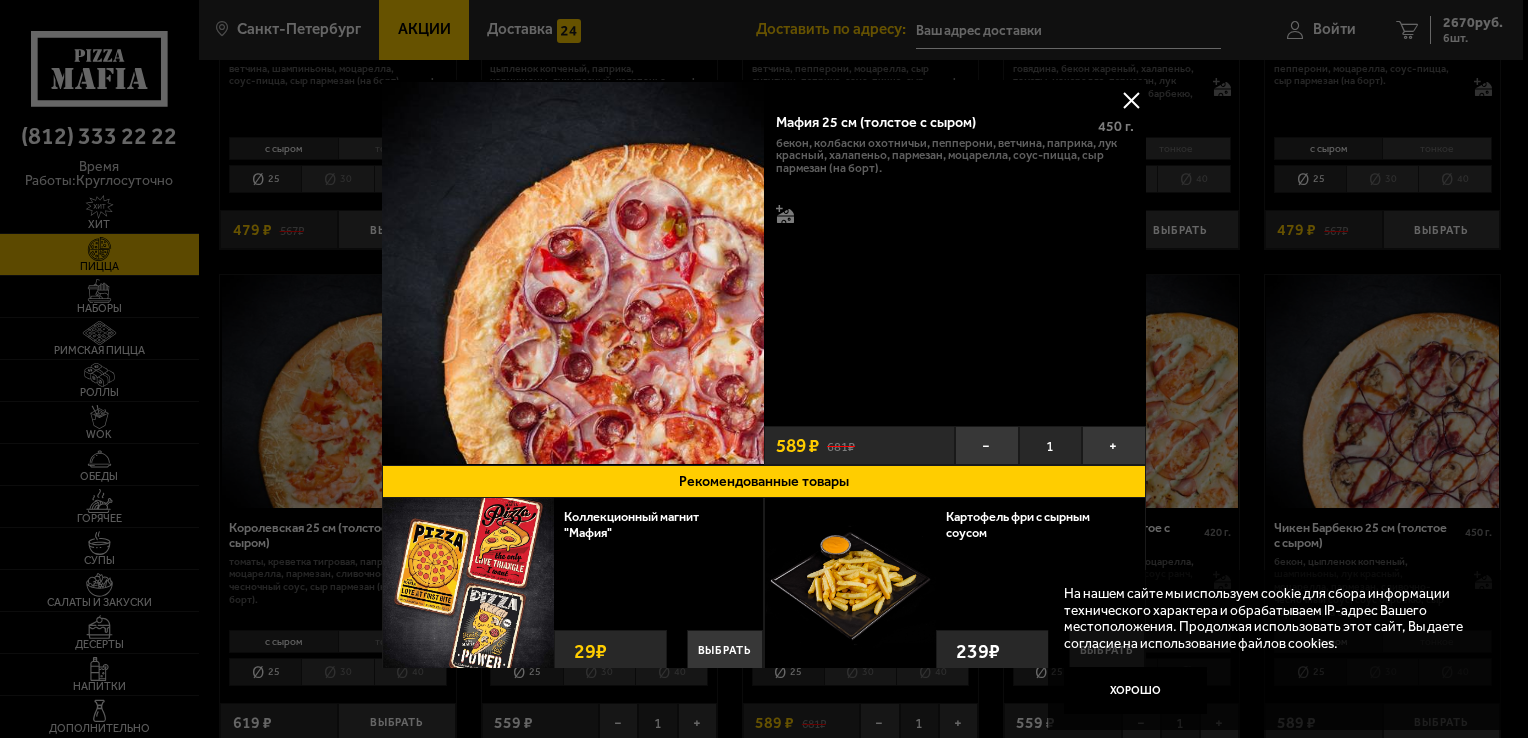 click at bounding box center [1131, 100] 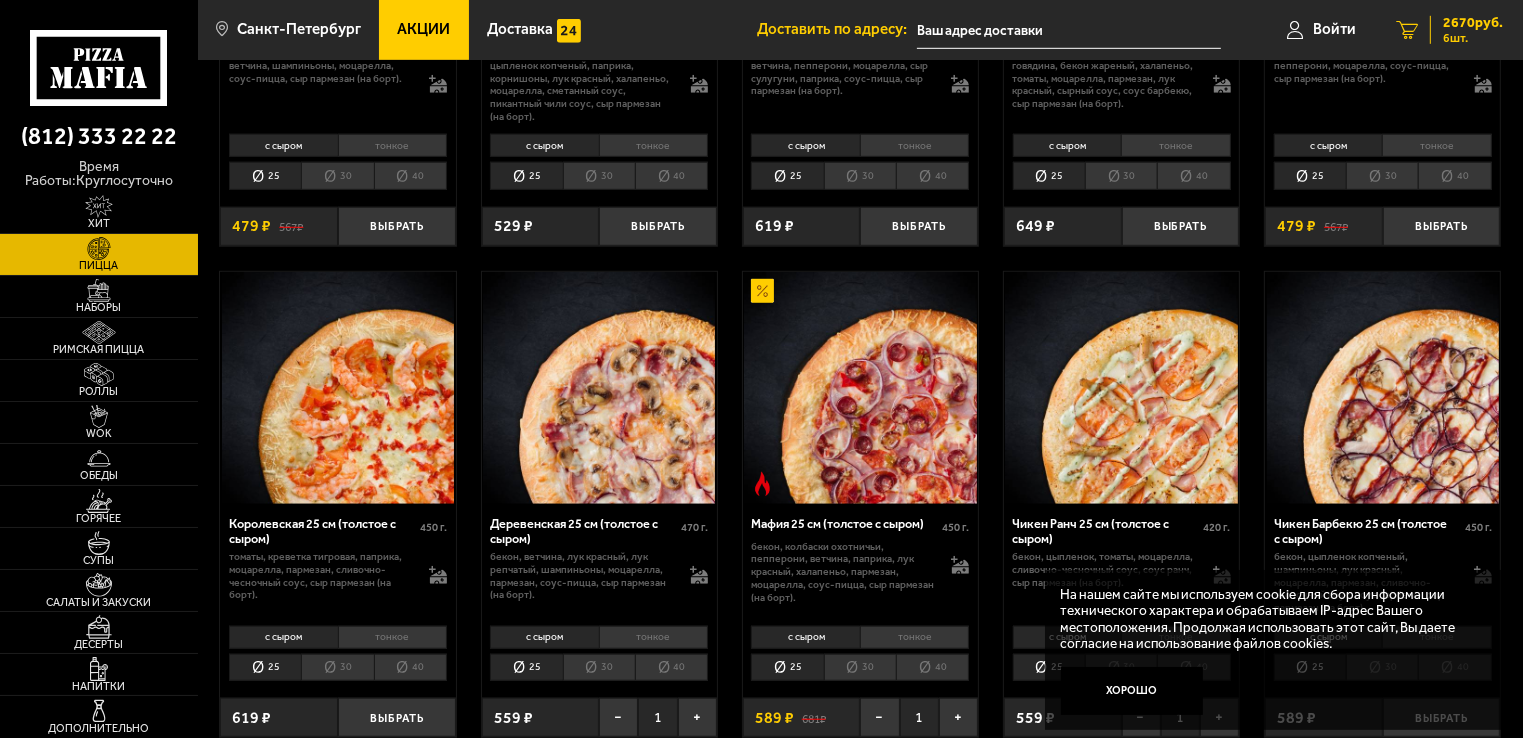 click on "6" at bounding box center [1407, 30] 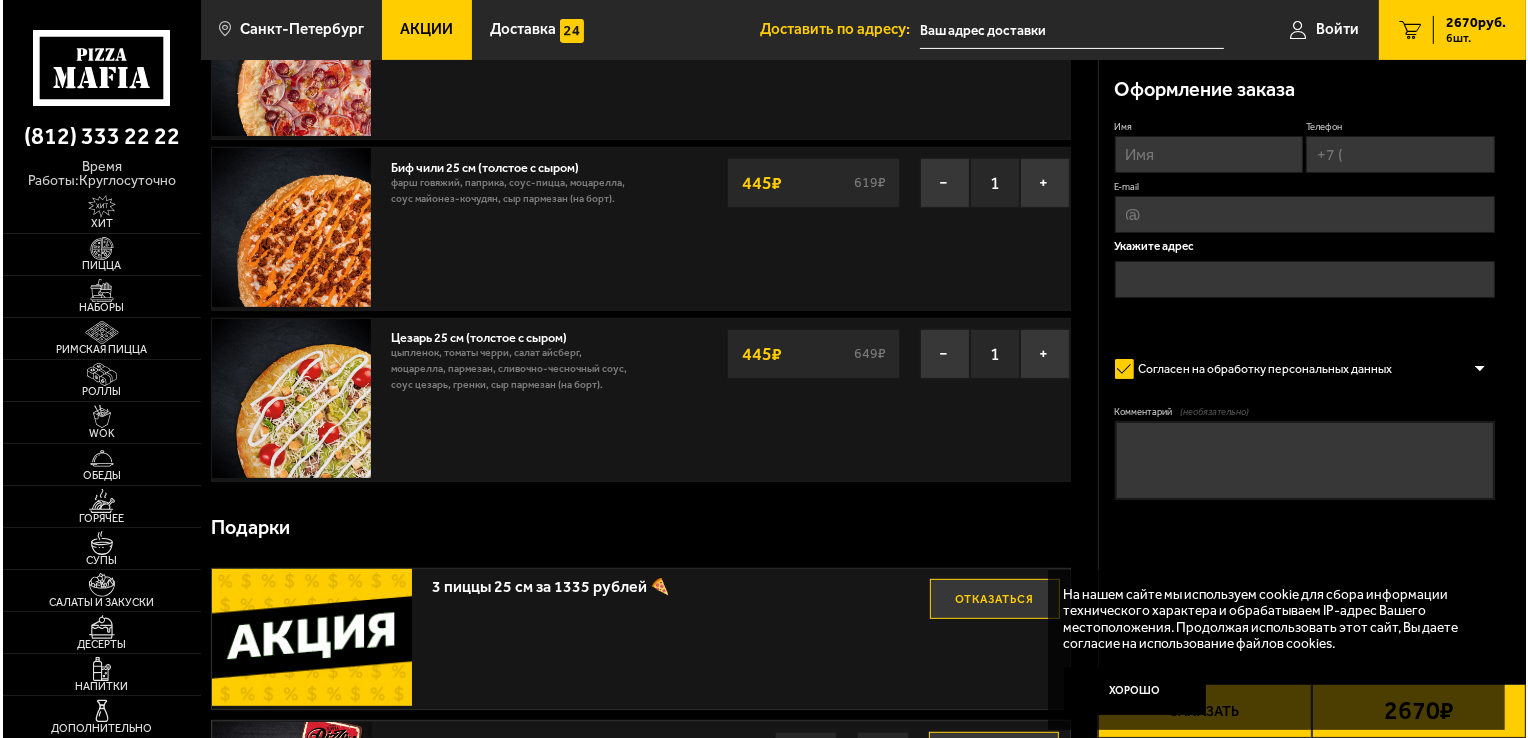 scroll, scrollTop: 700, scrollLeft: 0, axis: vertical 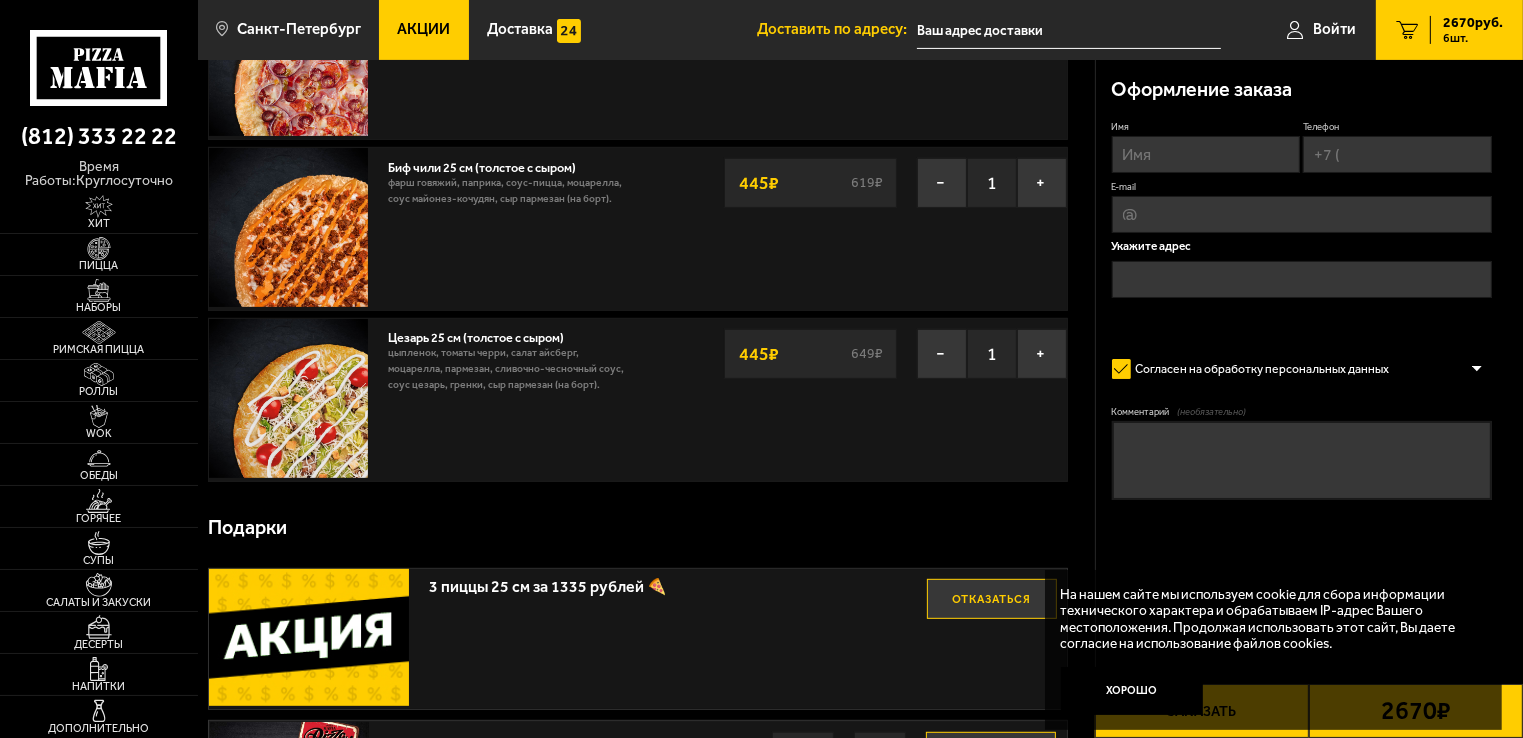 click on "Имя" at bounding box center [1206, 154] 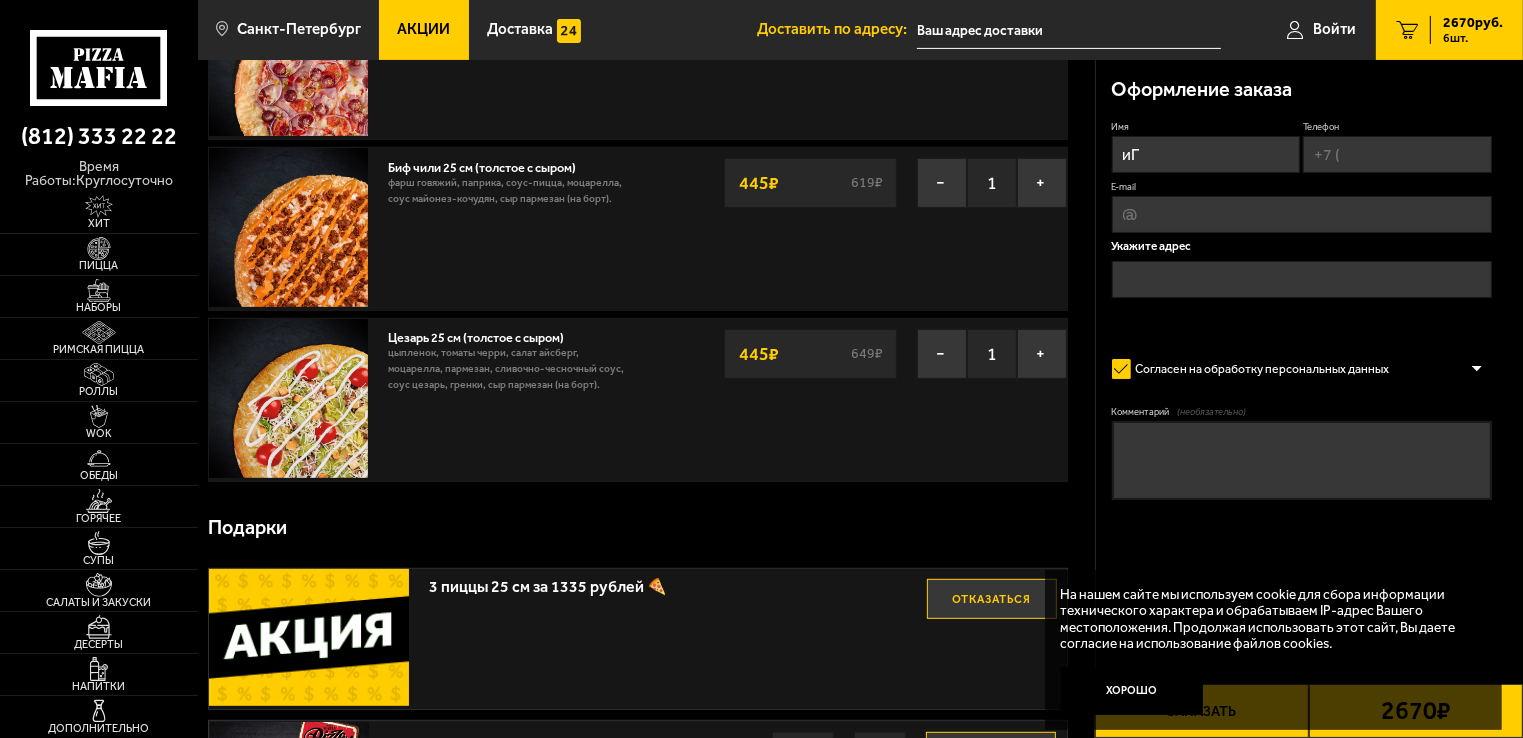 type on "и" 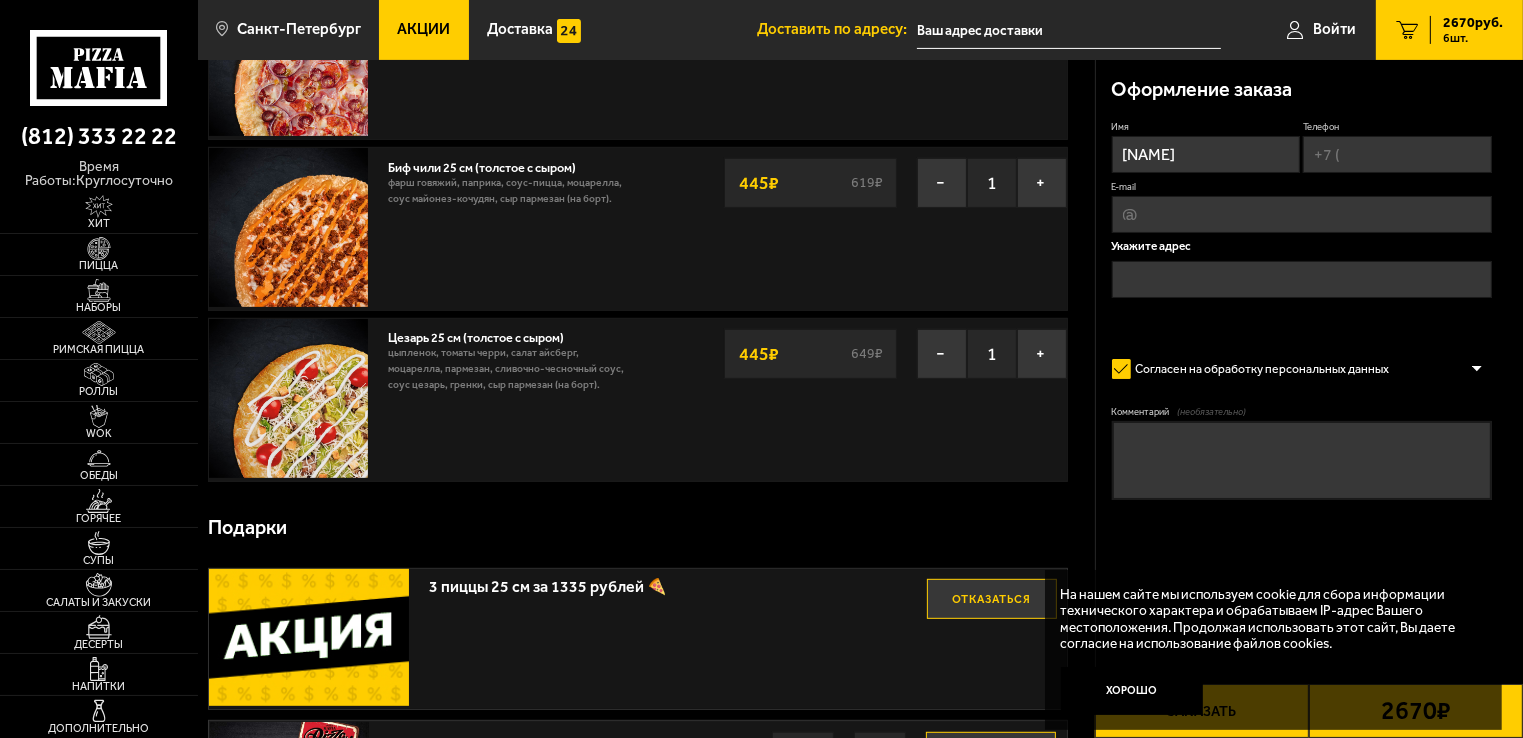 type on "[NAME]" 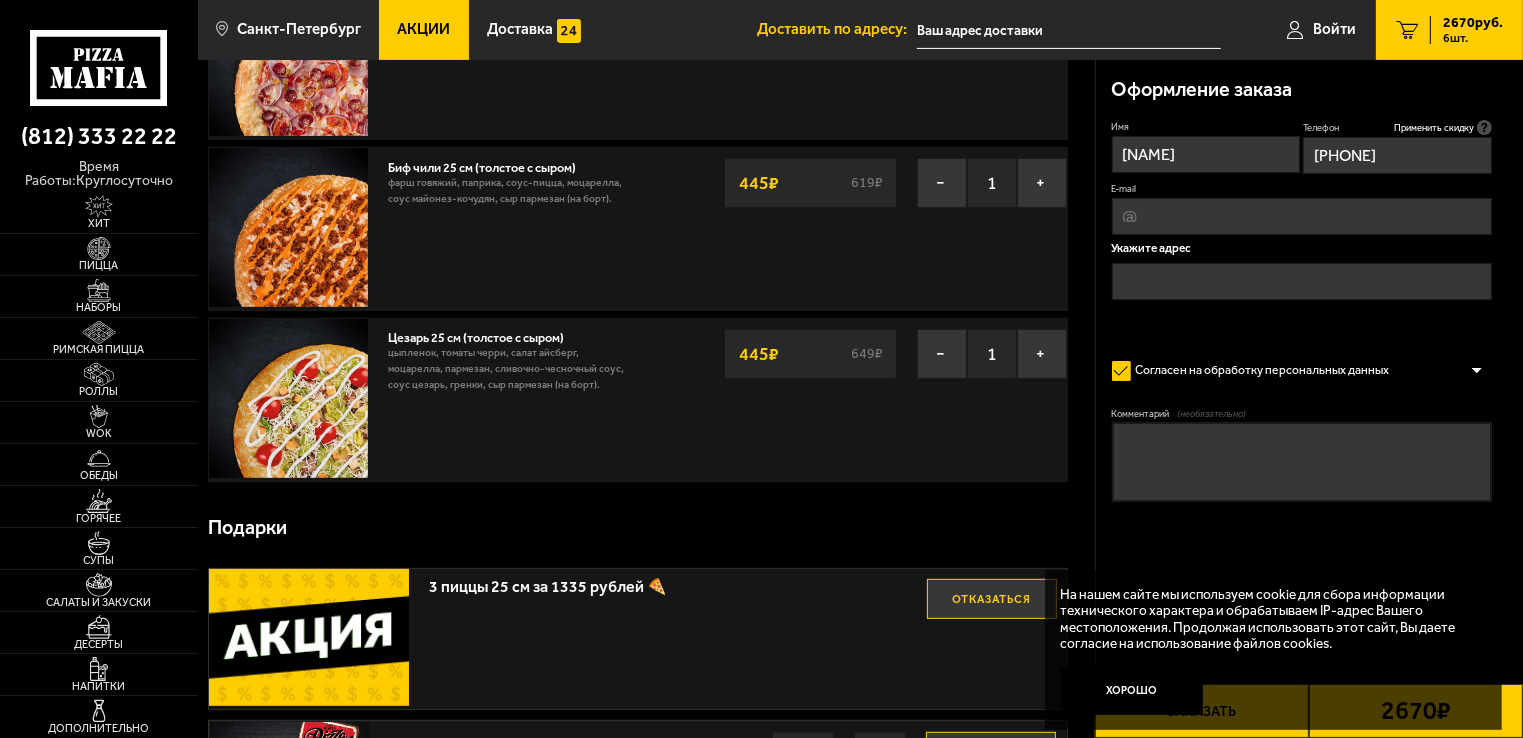 type on "[PHONE]" 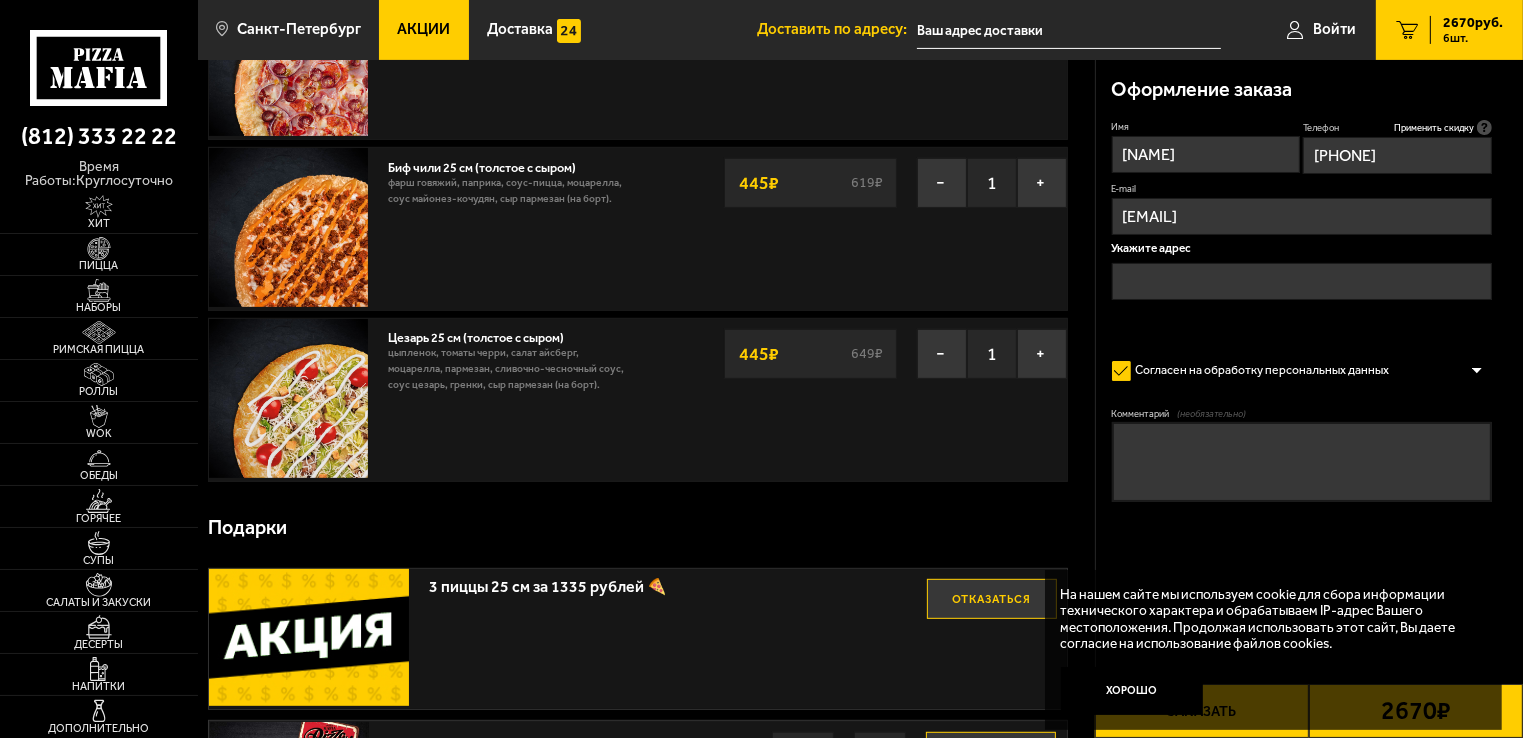 click at bounding box center (1302, 281) 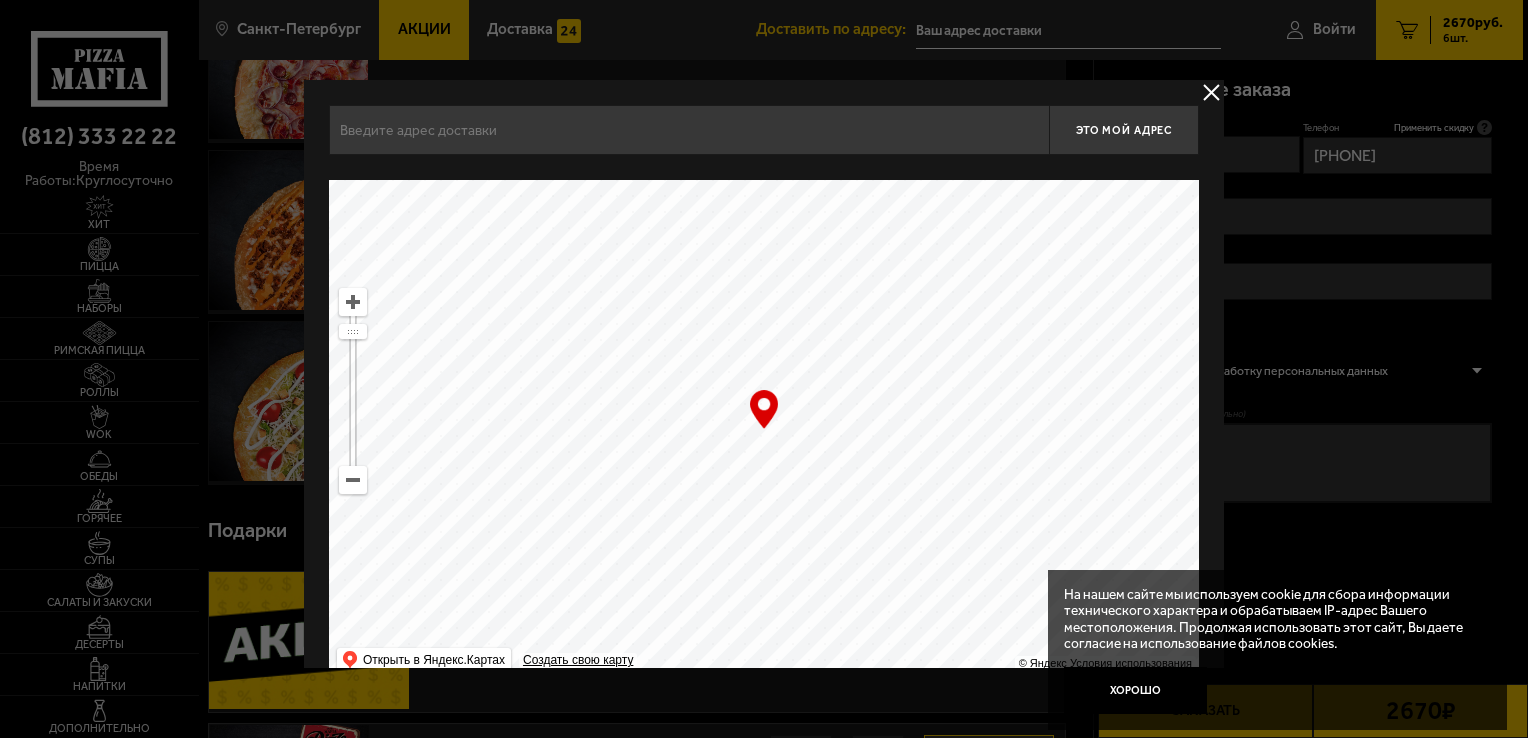 click at bounding box center (1211, 92) 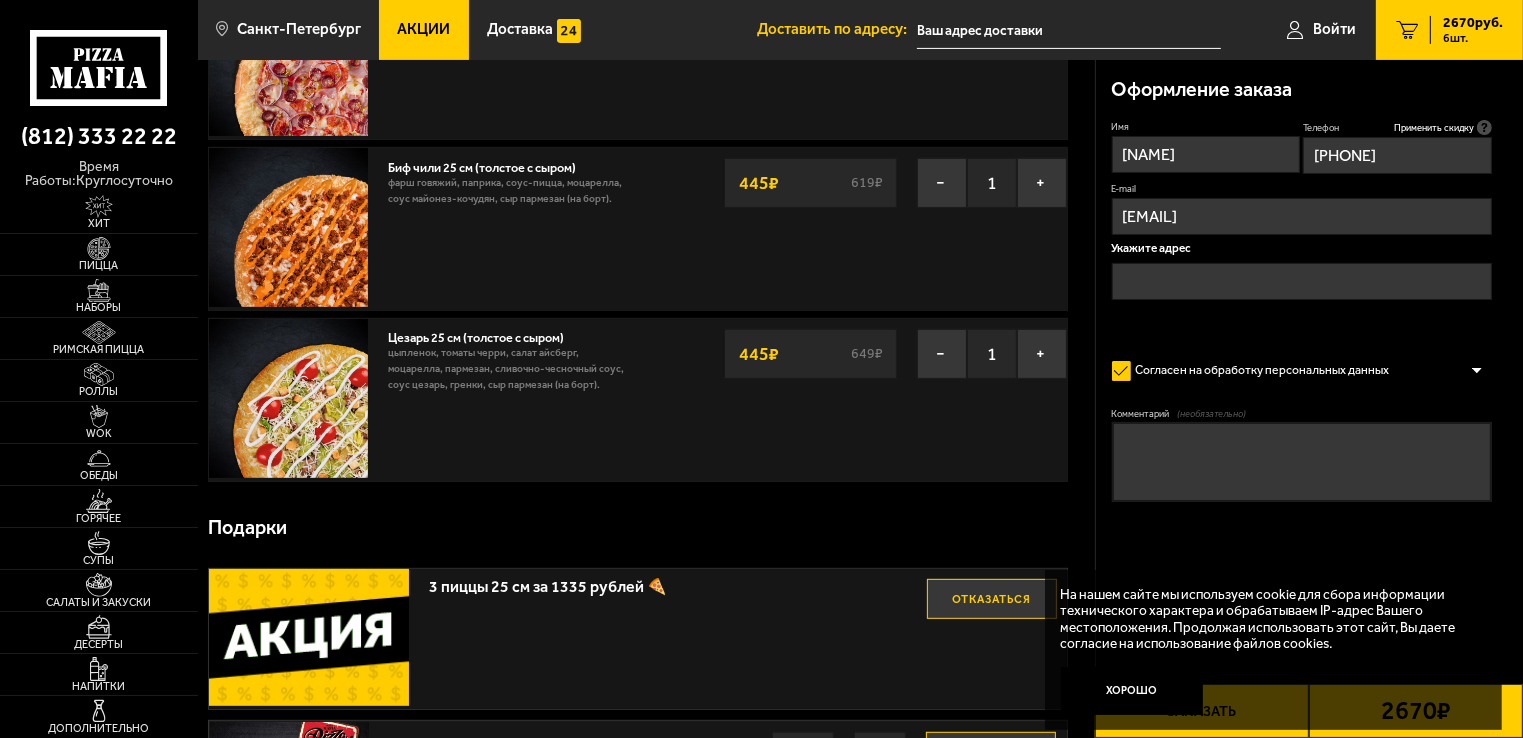 click at bounding box center (1302, 281) 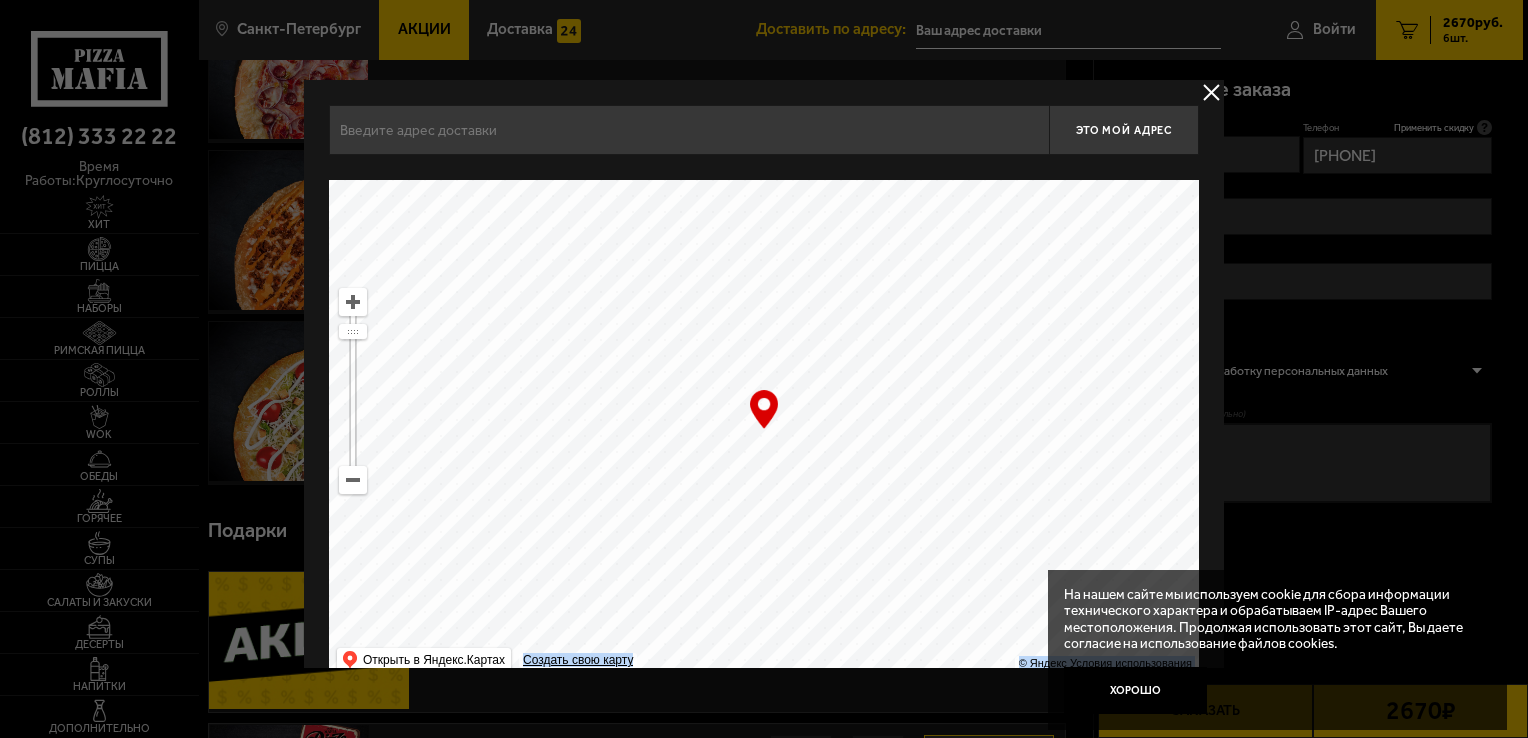 drag, startPoint x: 753, startPoint y: 403, endPoint x: 806, endPoint y: 509, distance: 118.511604 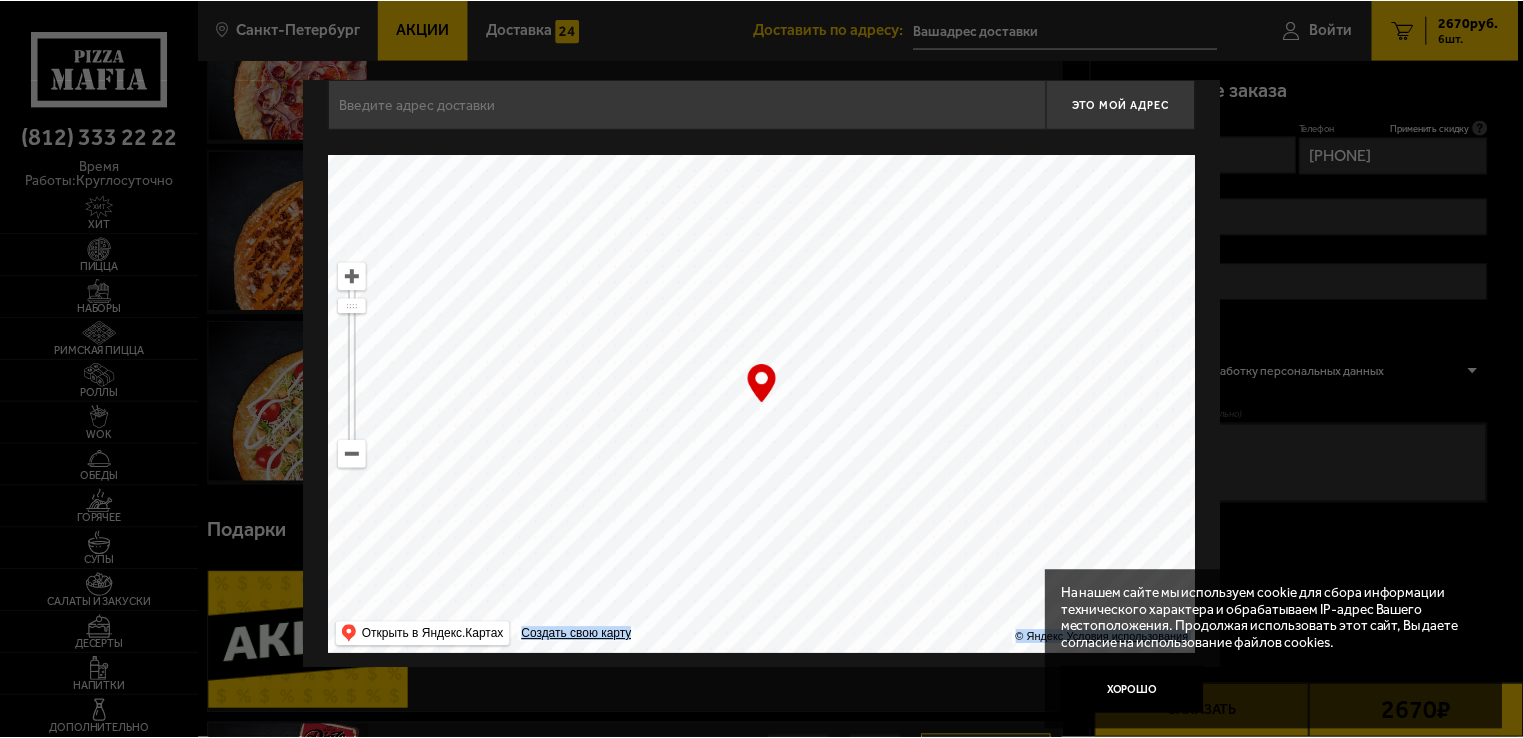 scroll, scrollTop: 36, scrollLeft: 0, axis: vertical 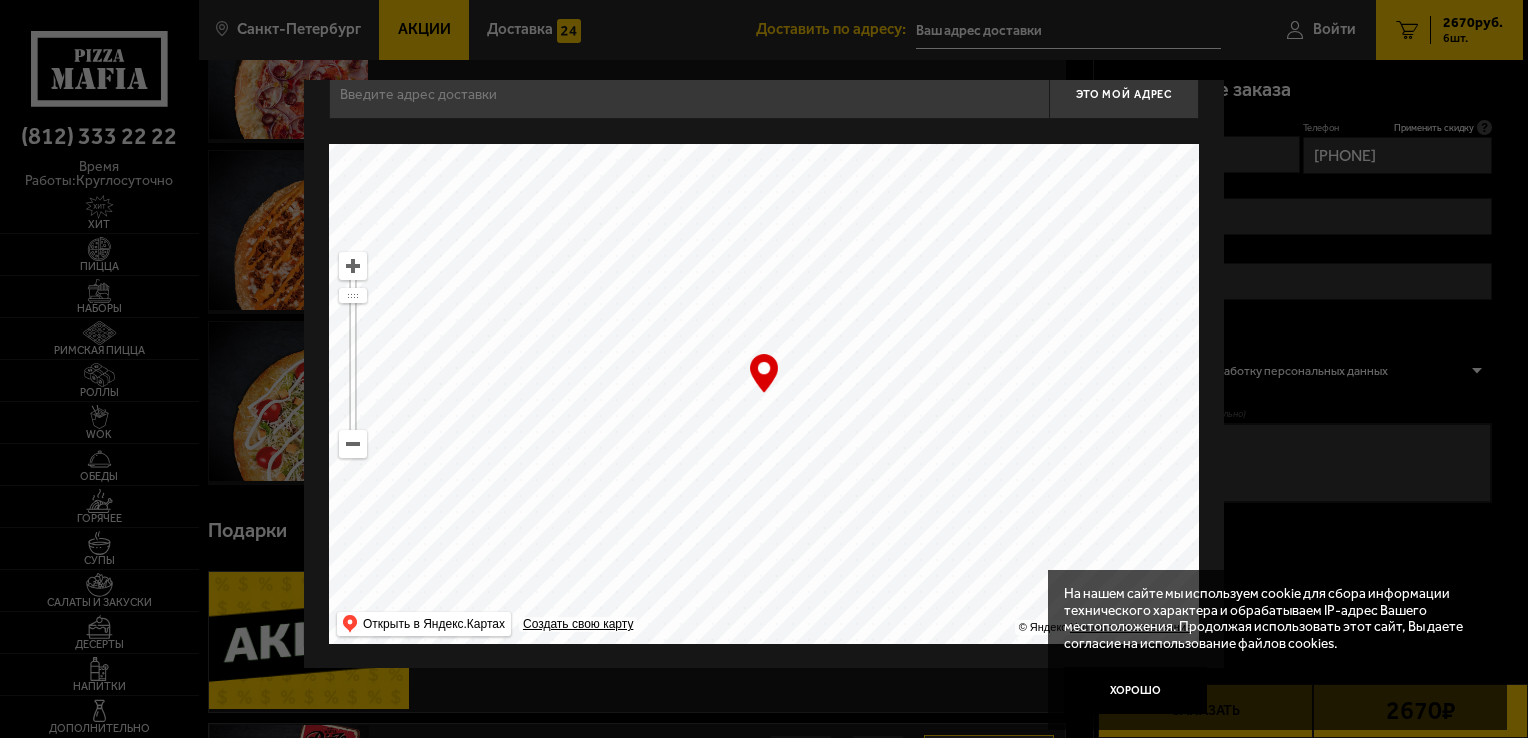 click at bounding box center (689, 94) 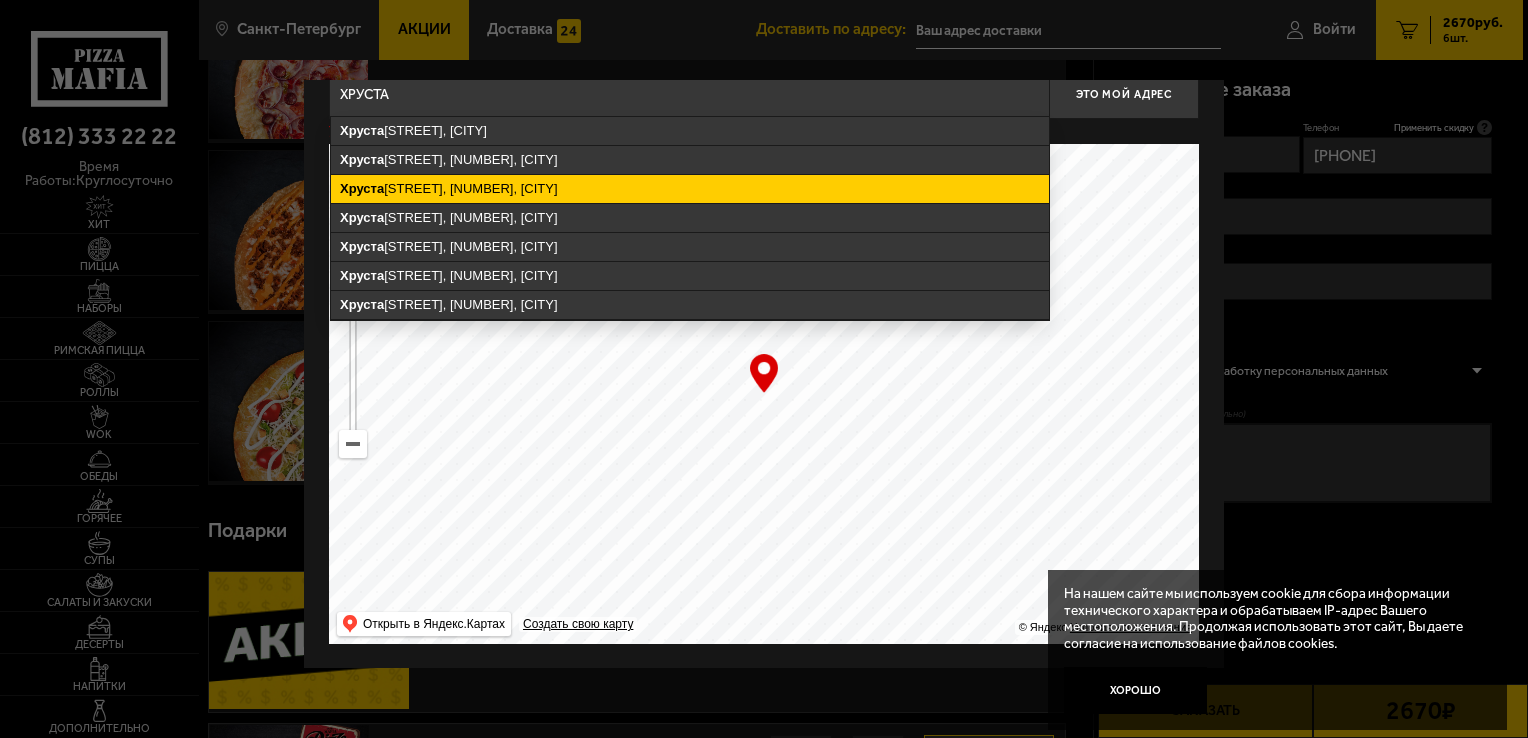 click on "[STREET], [NUMBER], [CITY]" at bounding box center (690, 189) 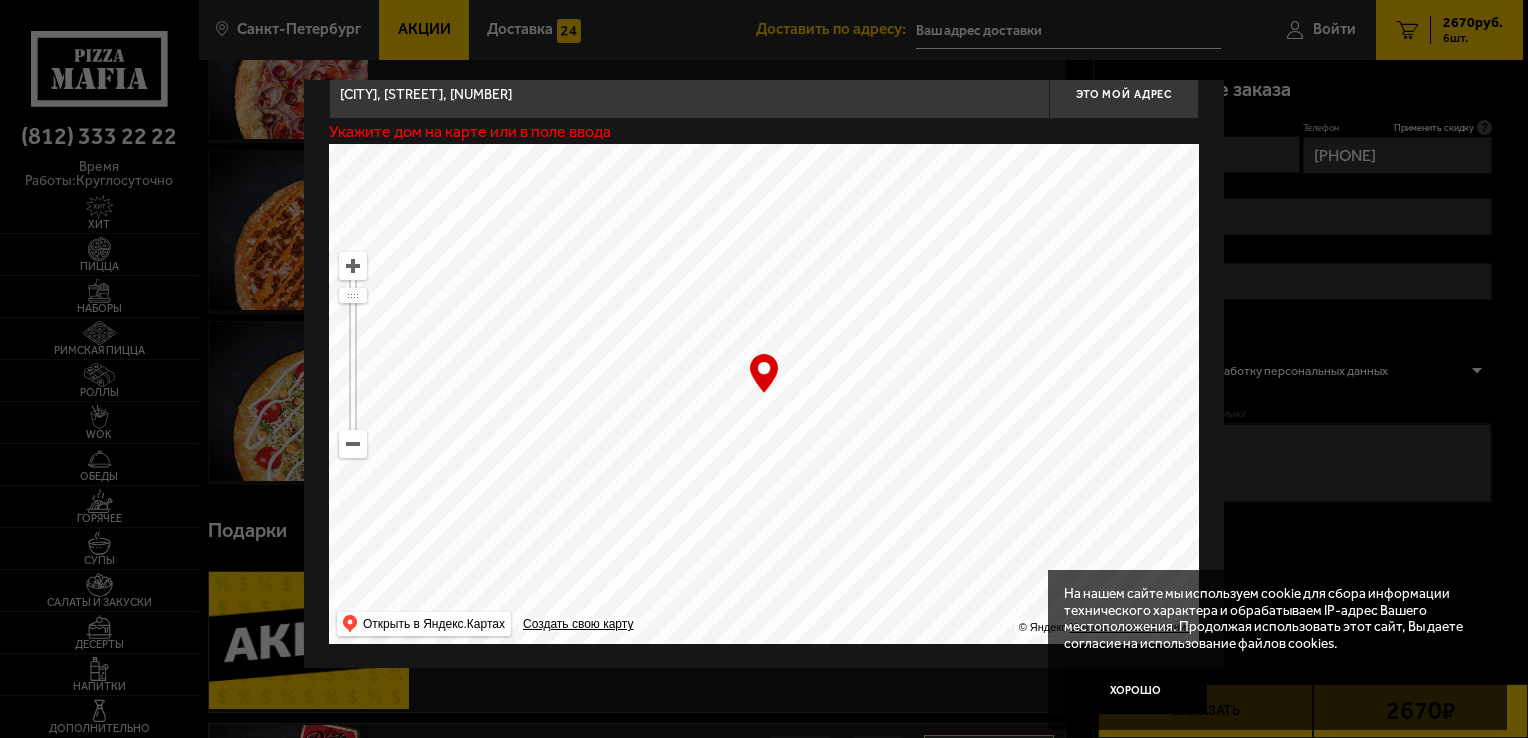 type on "[STREET], [NUMBER]" 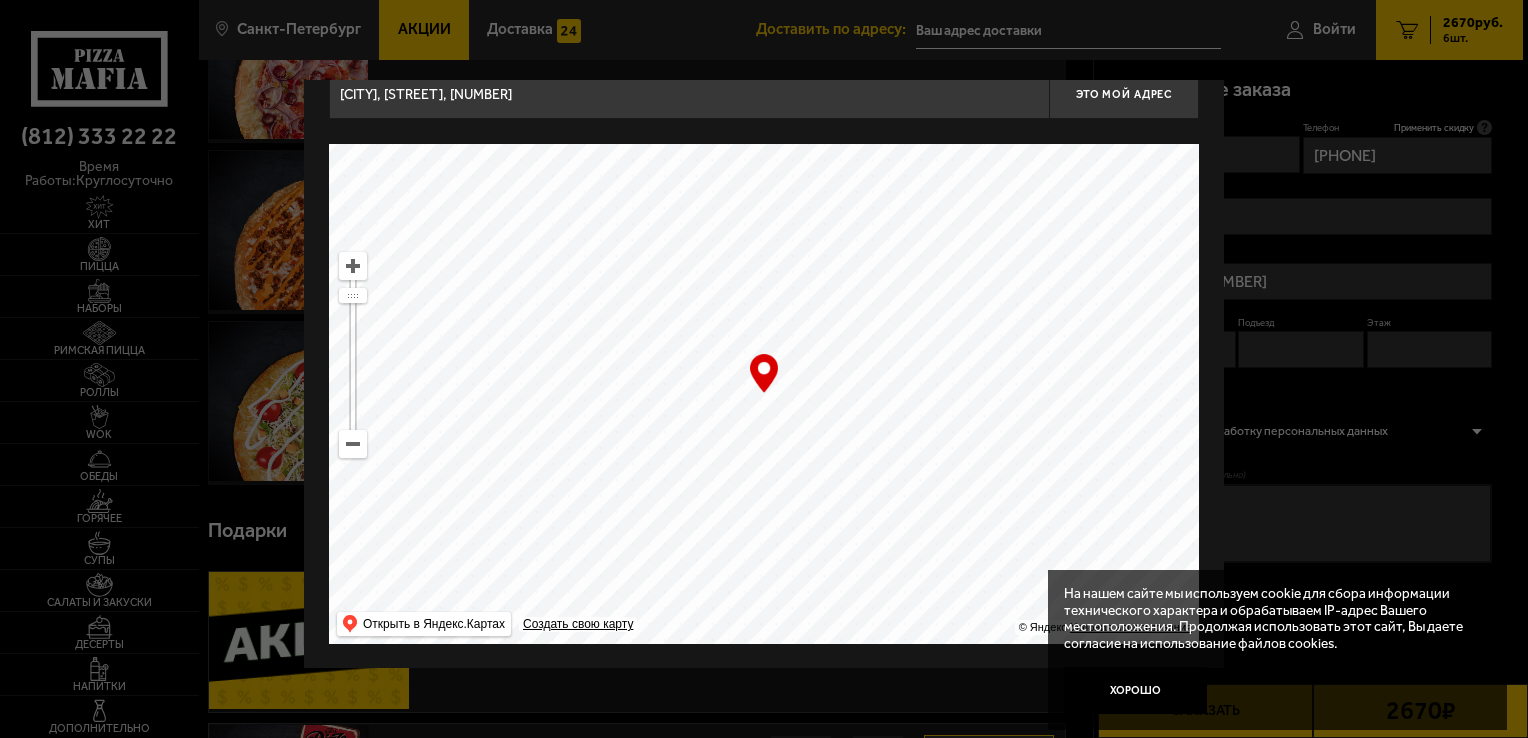 click on "… © Яндекс   Условия использования Открыть в Яндекс.Картах Создать свою карту" at bounding box center [764, 394] 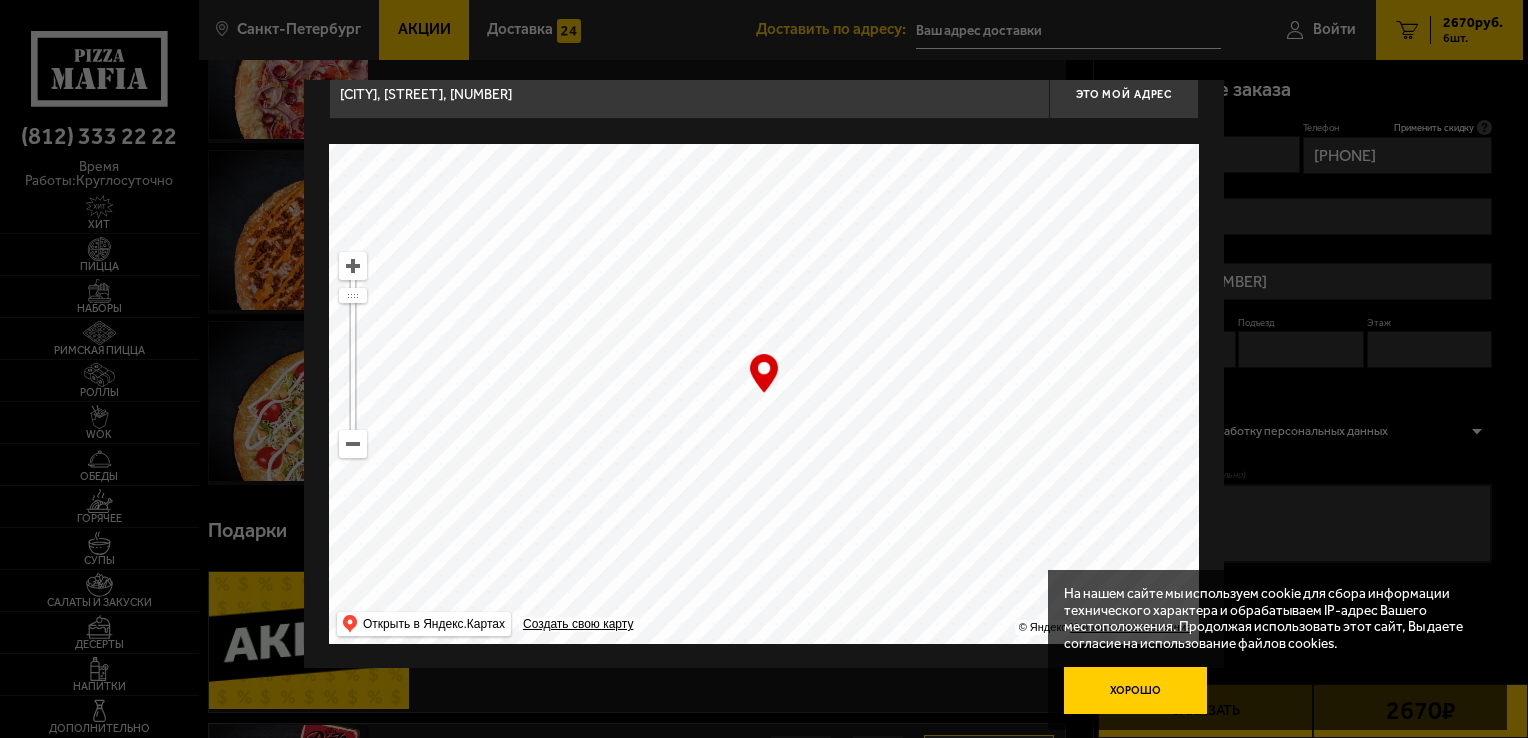 click on "Хорошо" at bounding box center [1135, 691] 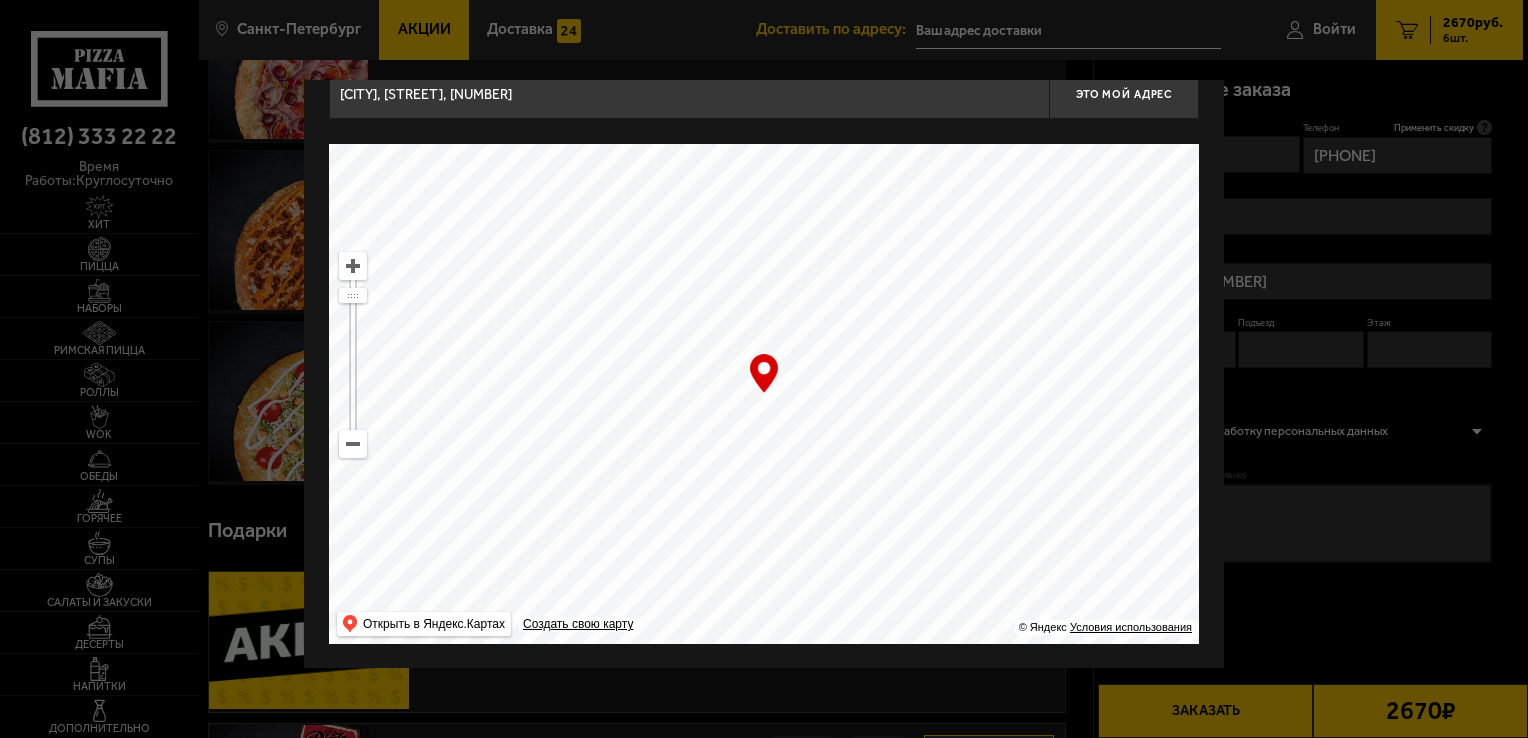 click at bounding box center [764, 369] 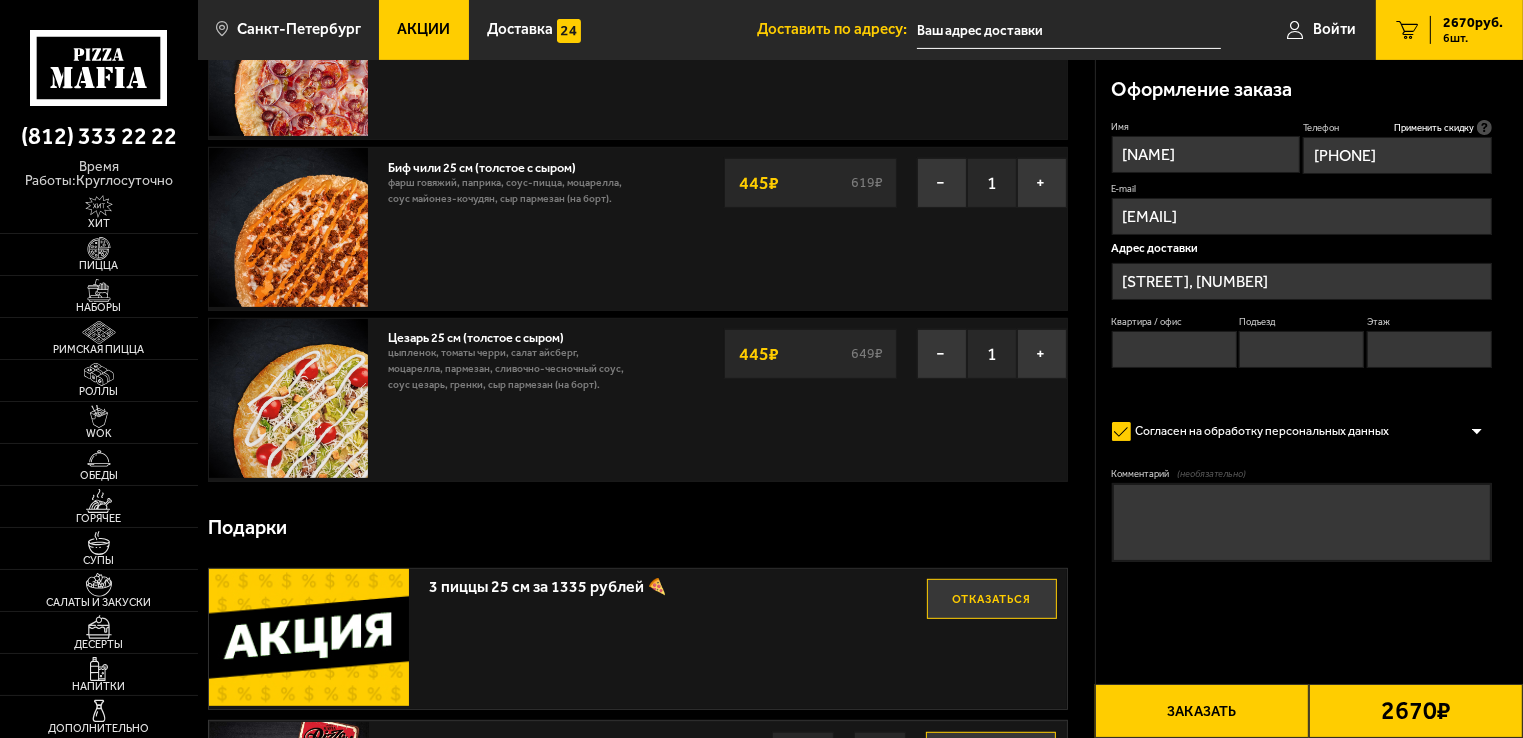 click on "Заказать" at bounding box center [1202, 711] 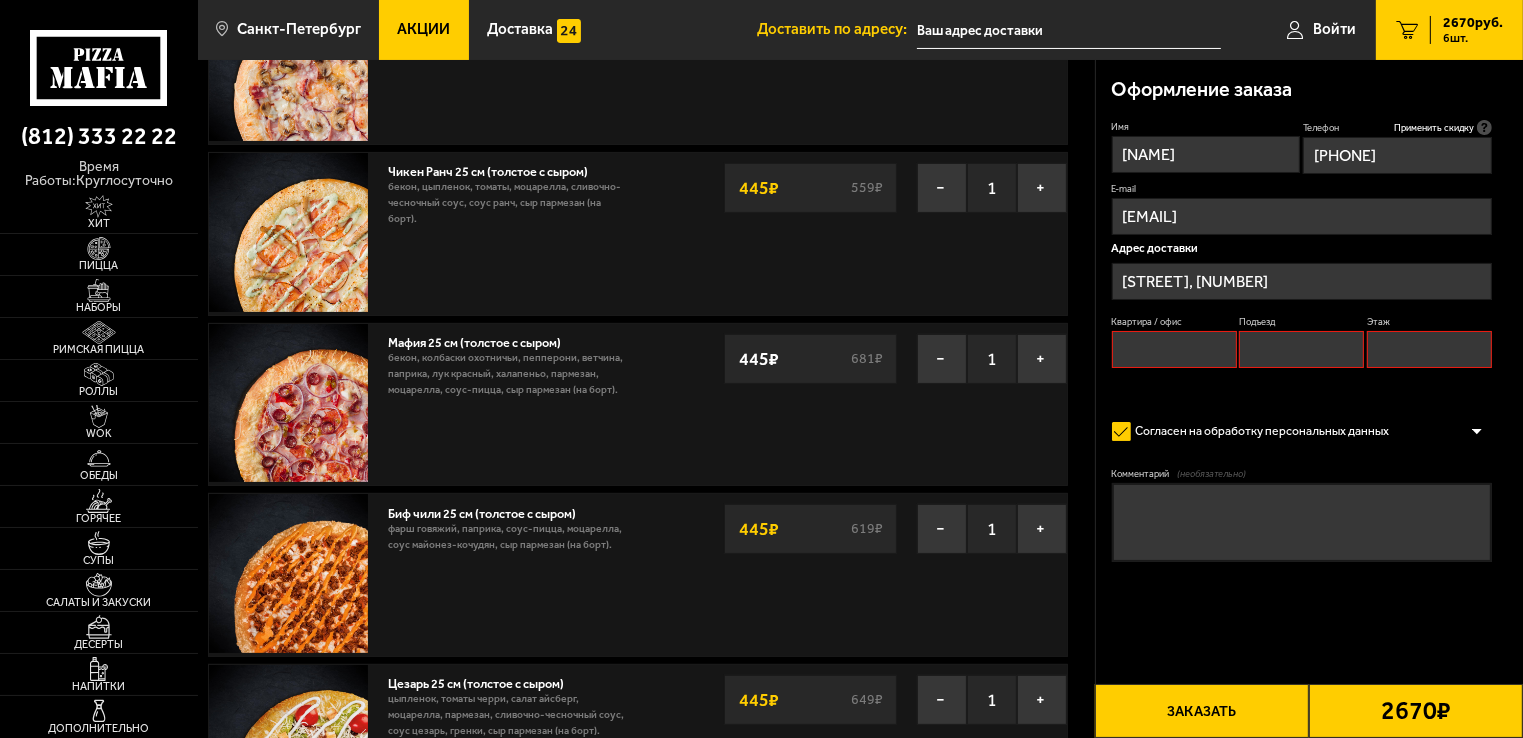 scroll, scrollTop: 170, scrollLeft: 0, axis: vertical 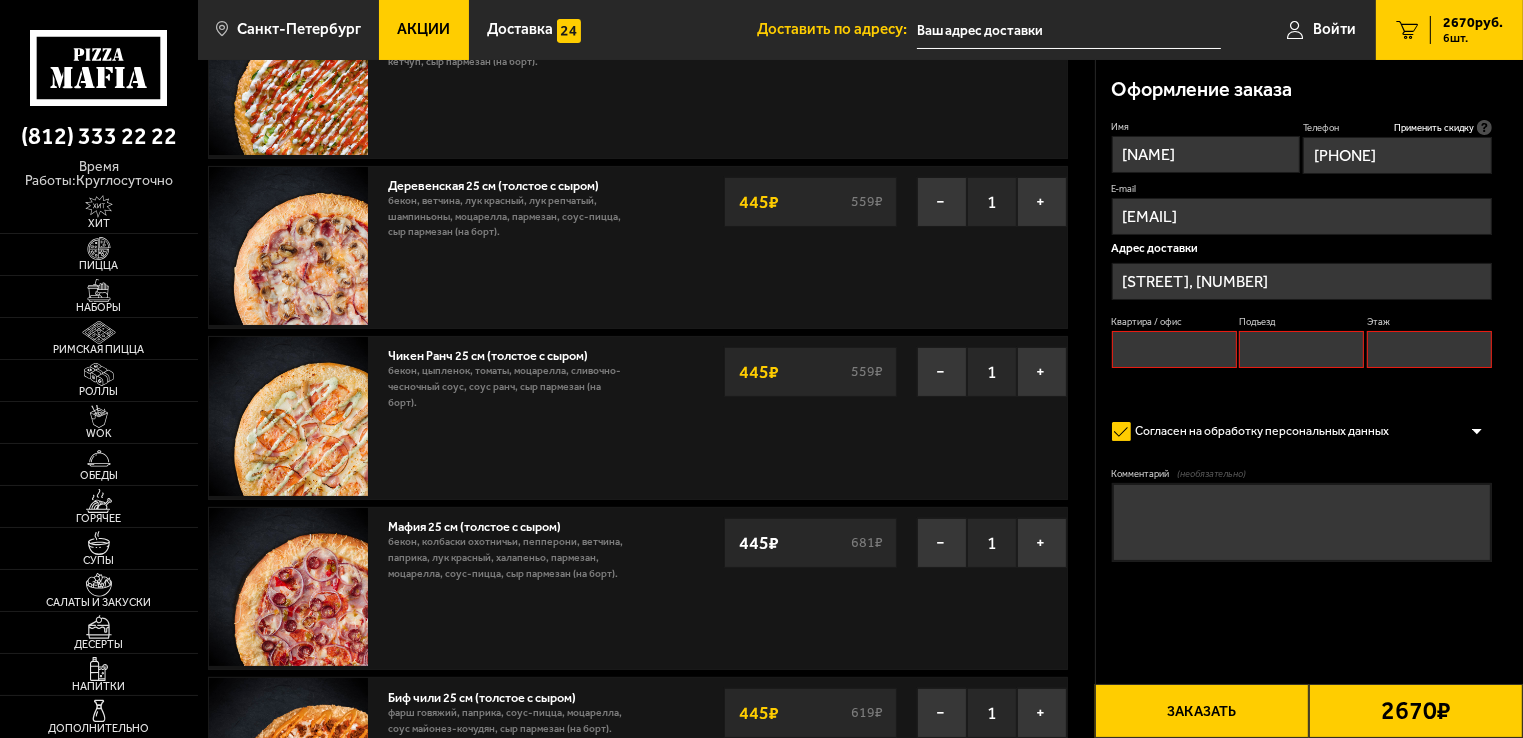 click on "Квартира / офис" at bounding box center [1174, 349] 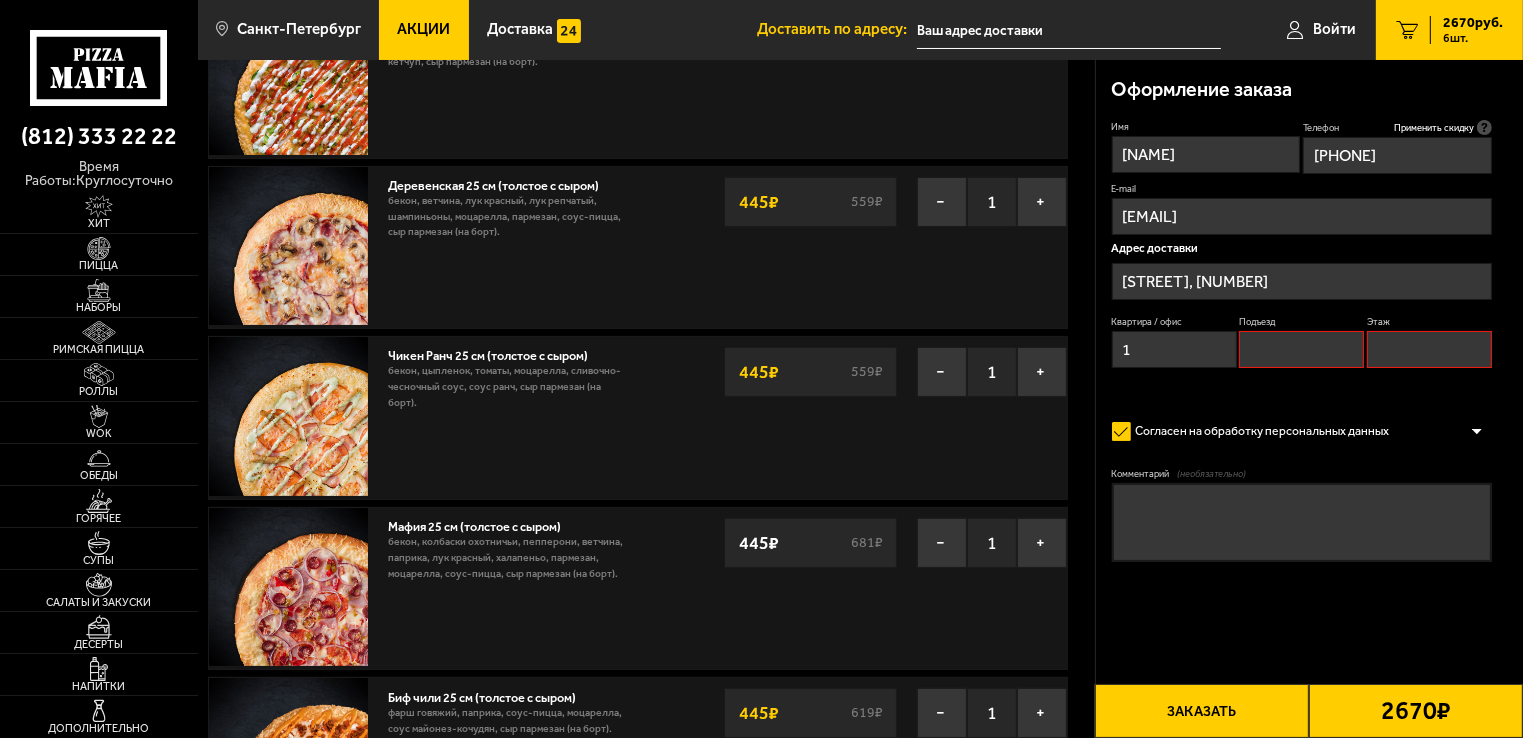 type on "1" 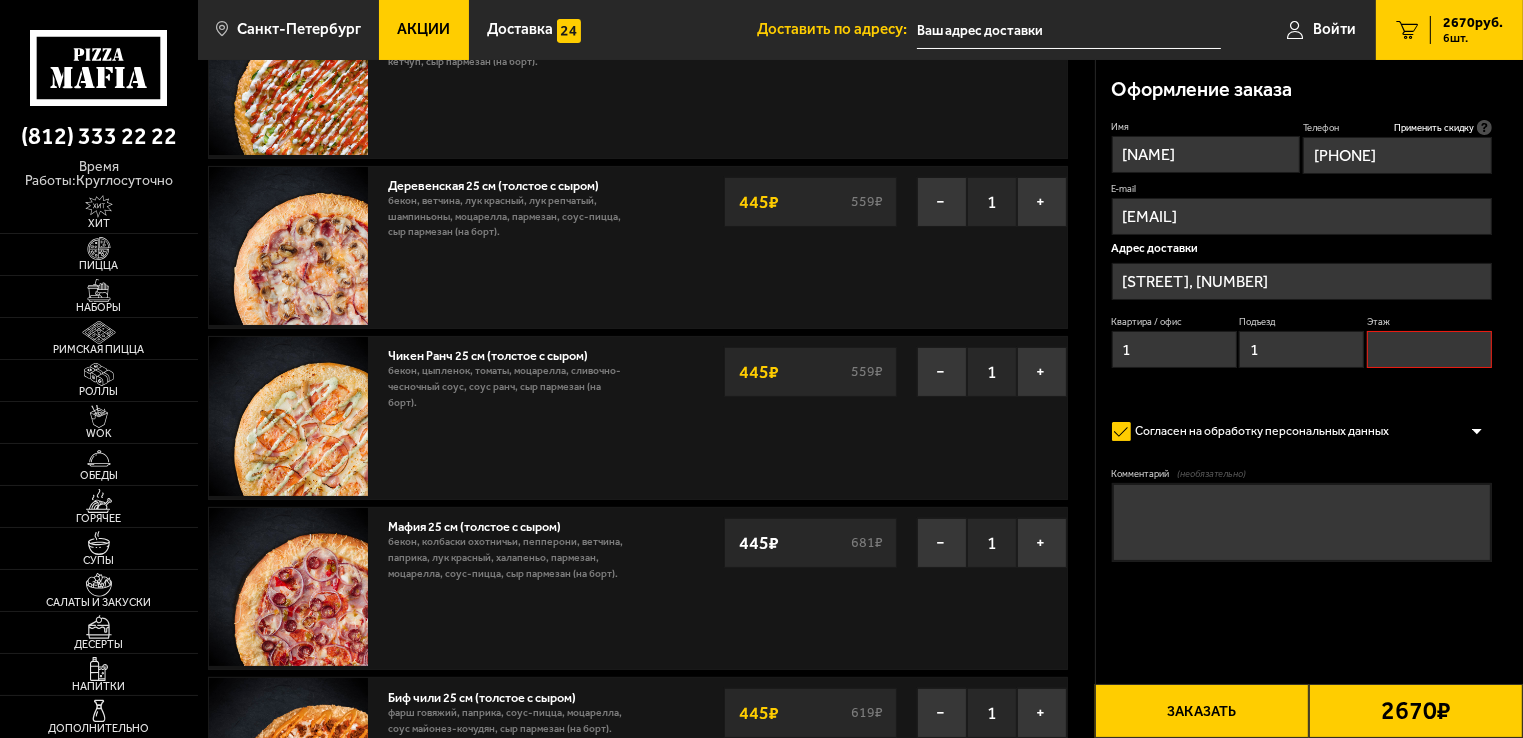 type on "1" 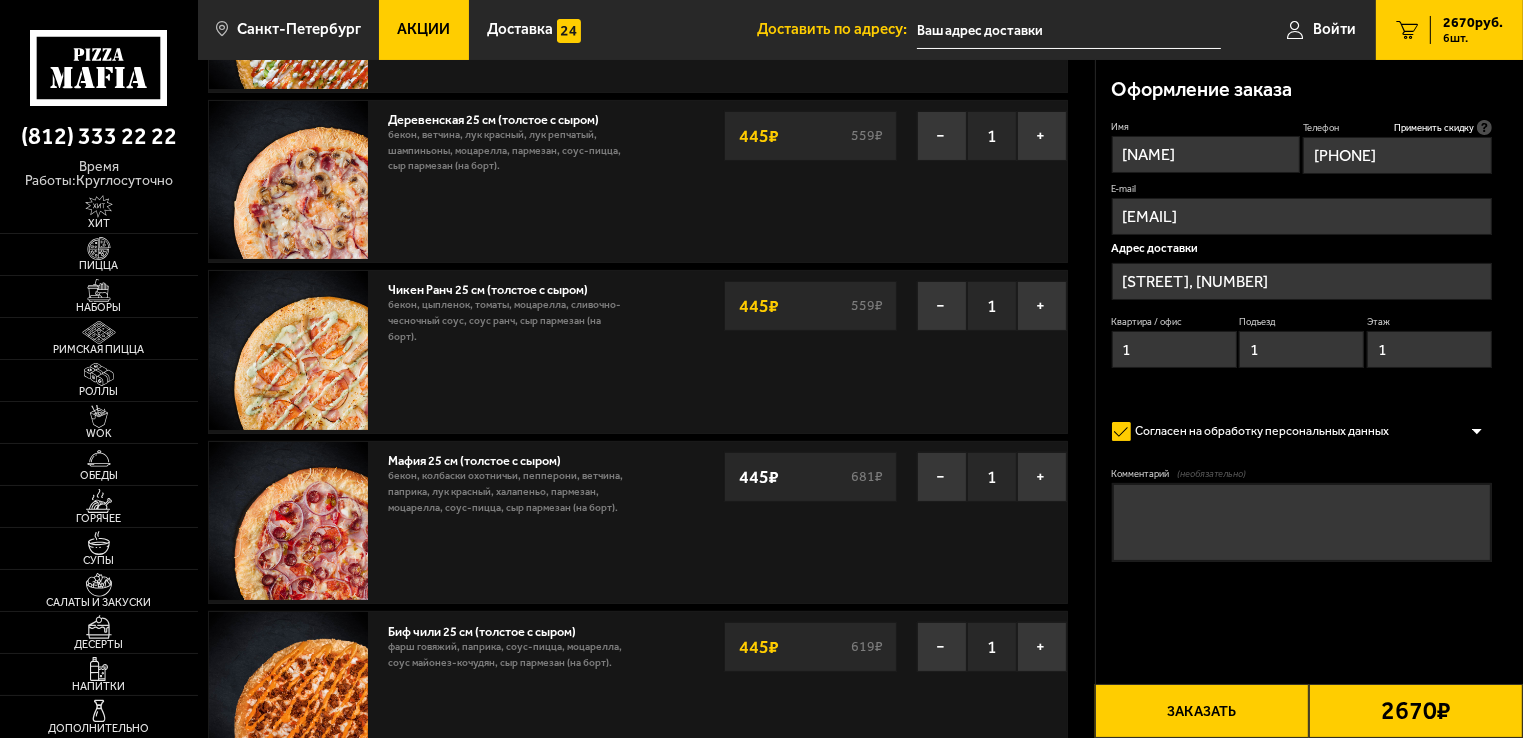 scroll, scrollTop: 270, scrollLeft: 0, axis: vertical 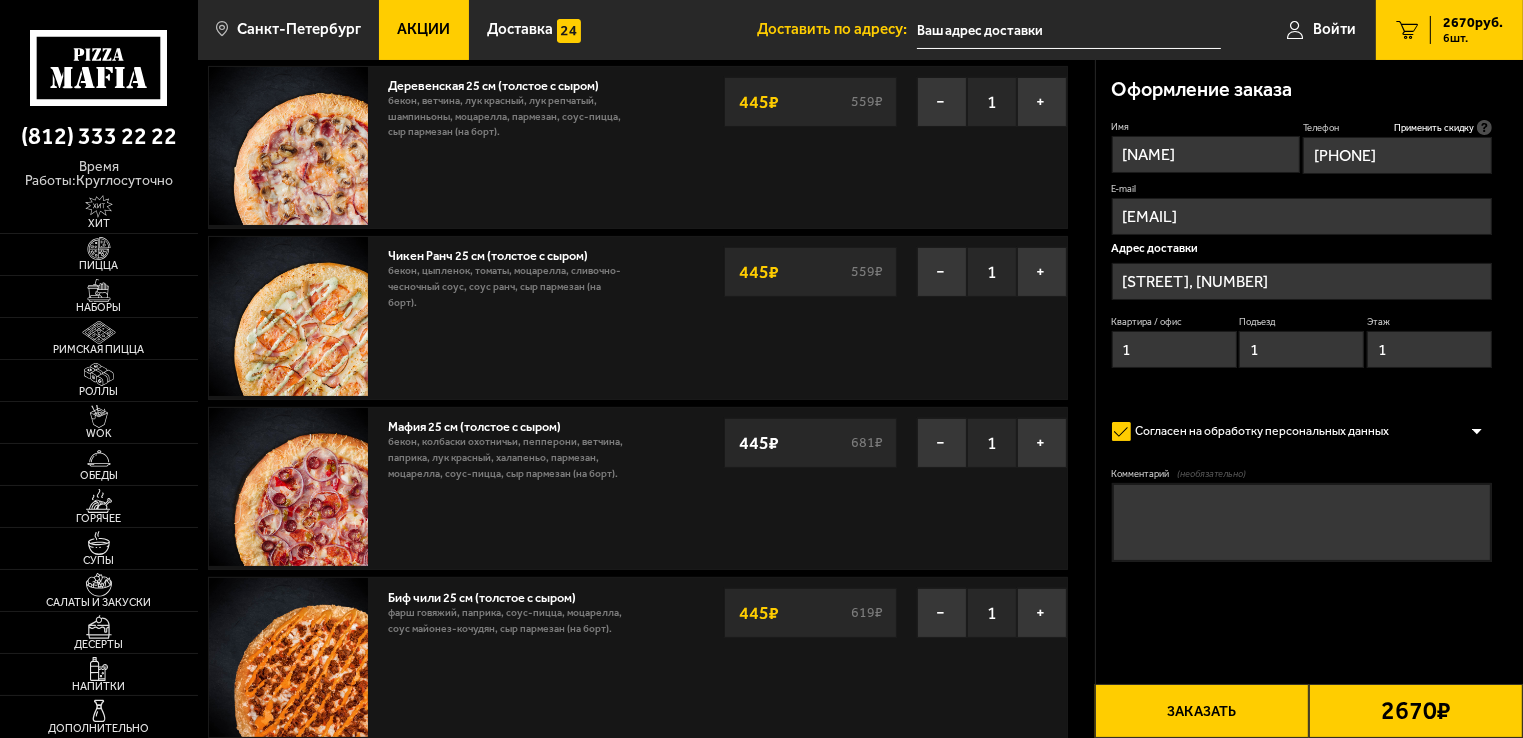 type on "1" 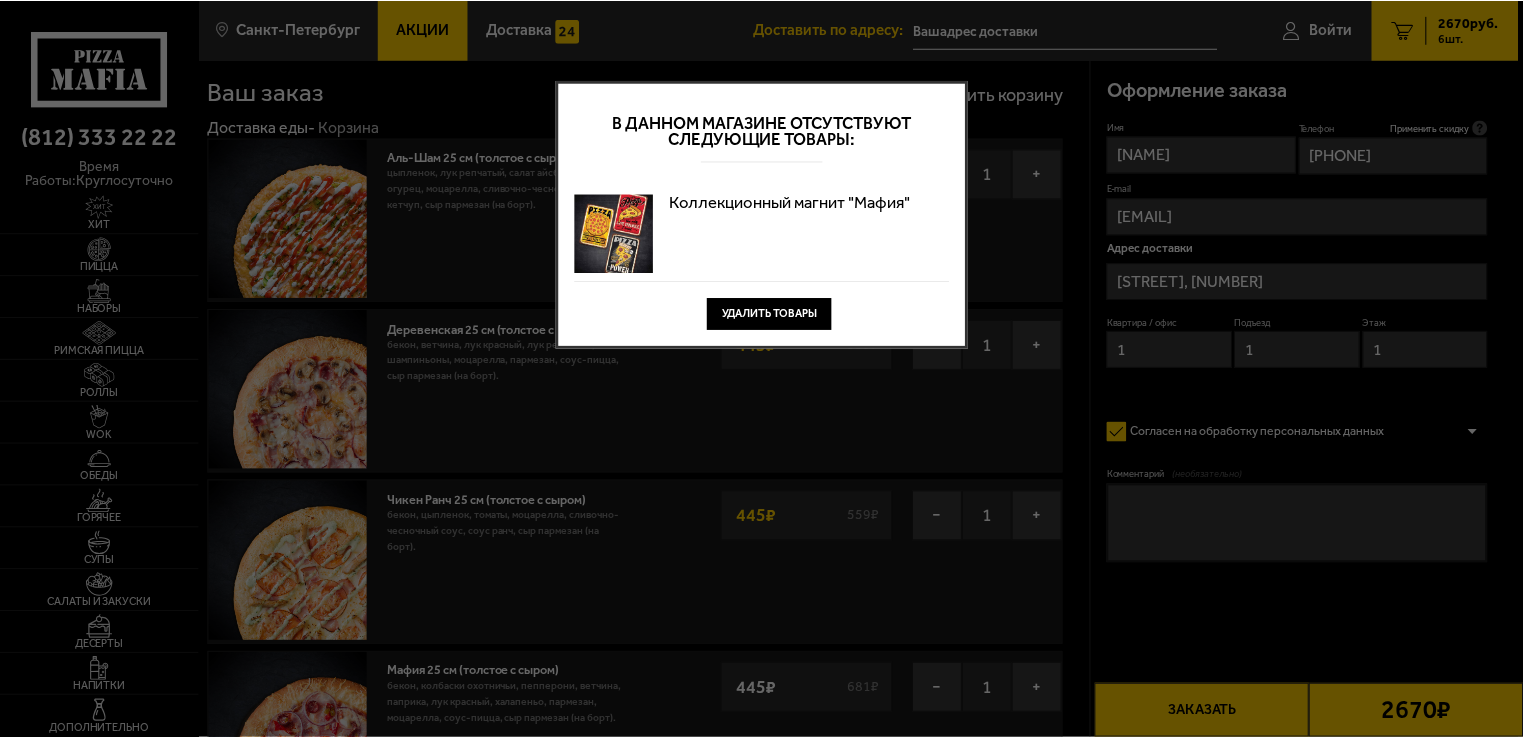 scroll, scrollTop: 0, scrollLeft: 0, axis: both 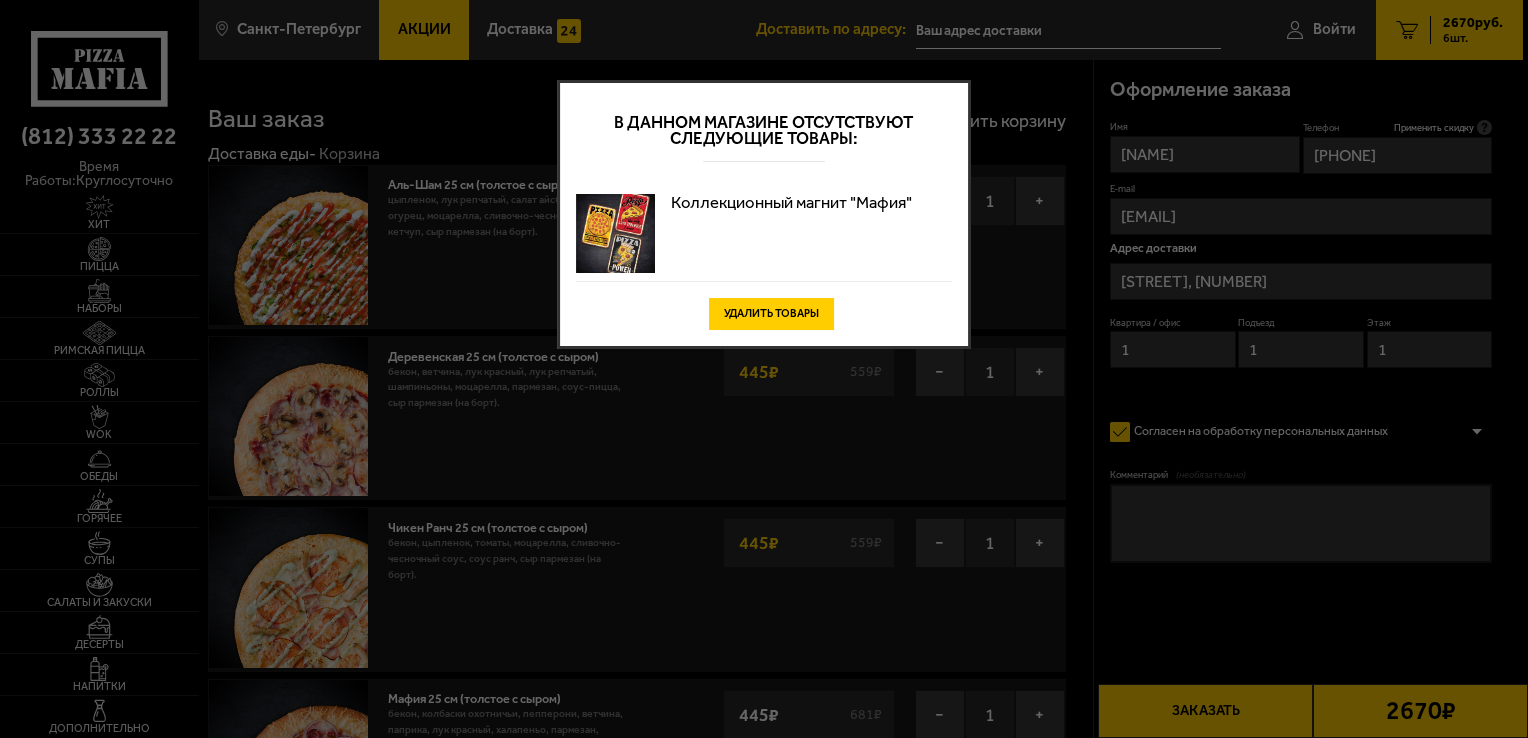 click on "Удалить товары" at bounding box center (771, 314) 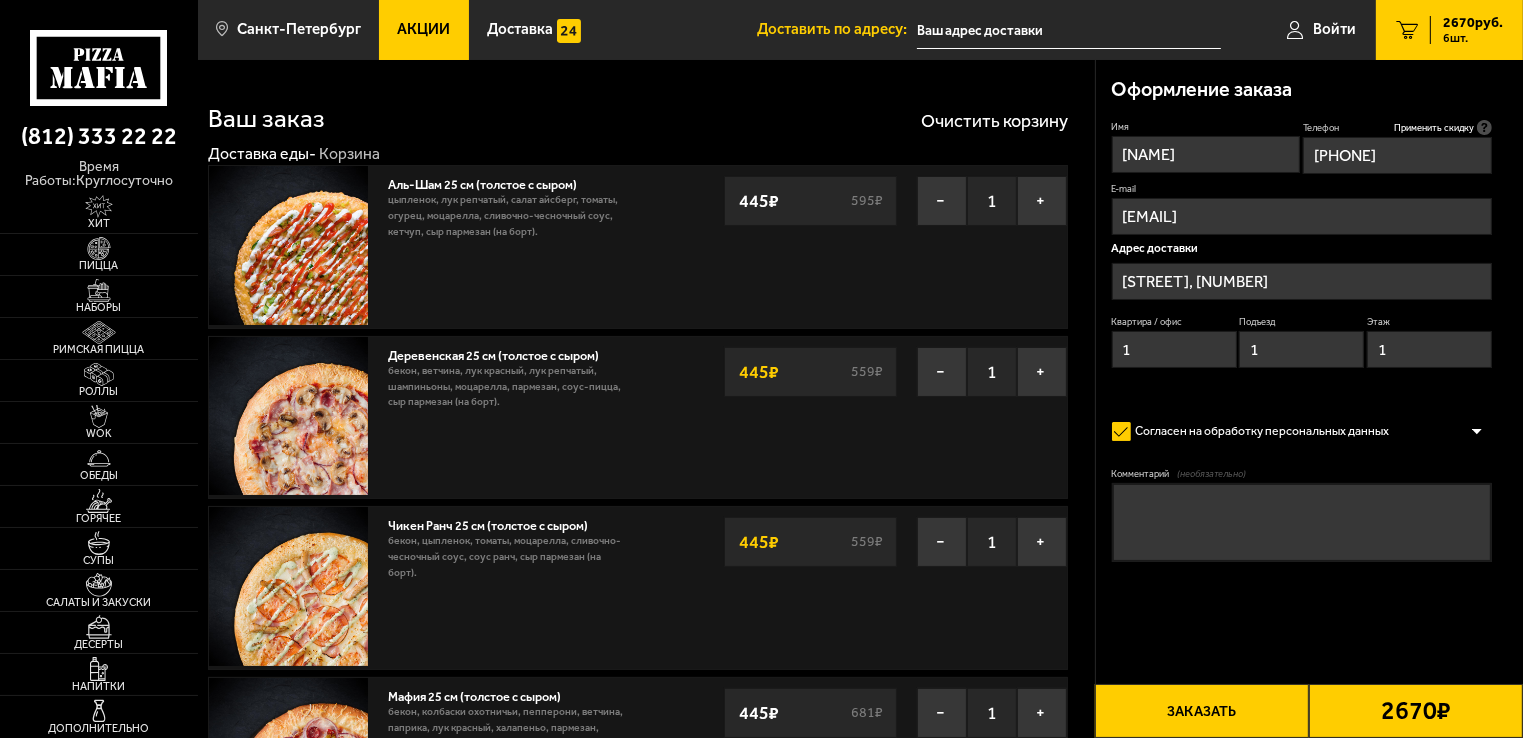 click on "Заказать" at bounding box center (1202, 711) 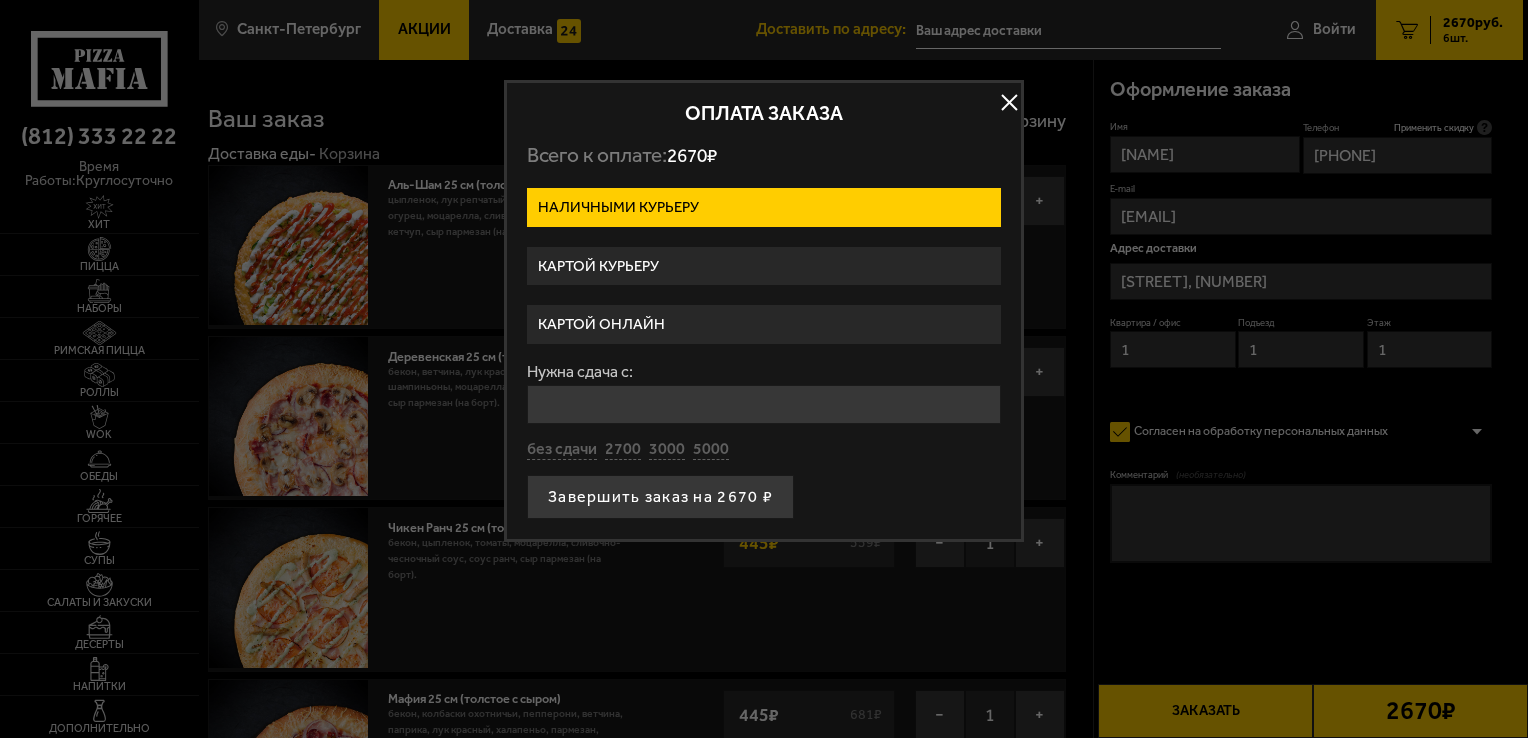 click on "Картой курьеру" at bounding box center [764, 266] 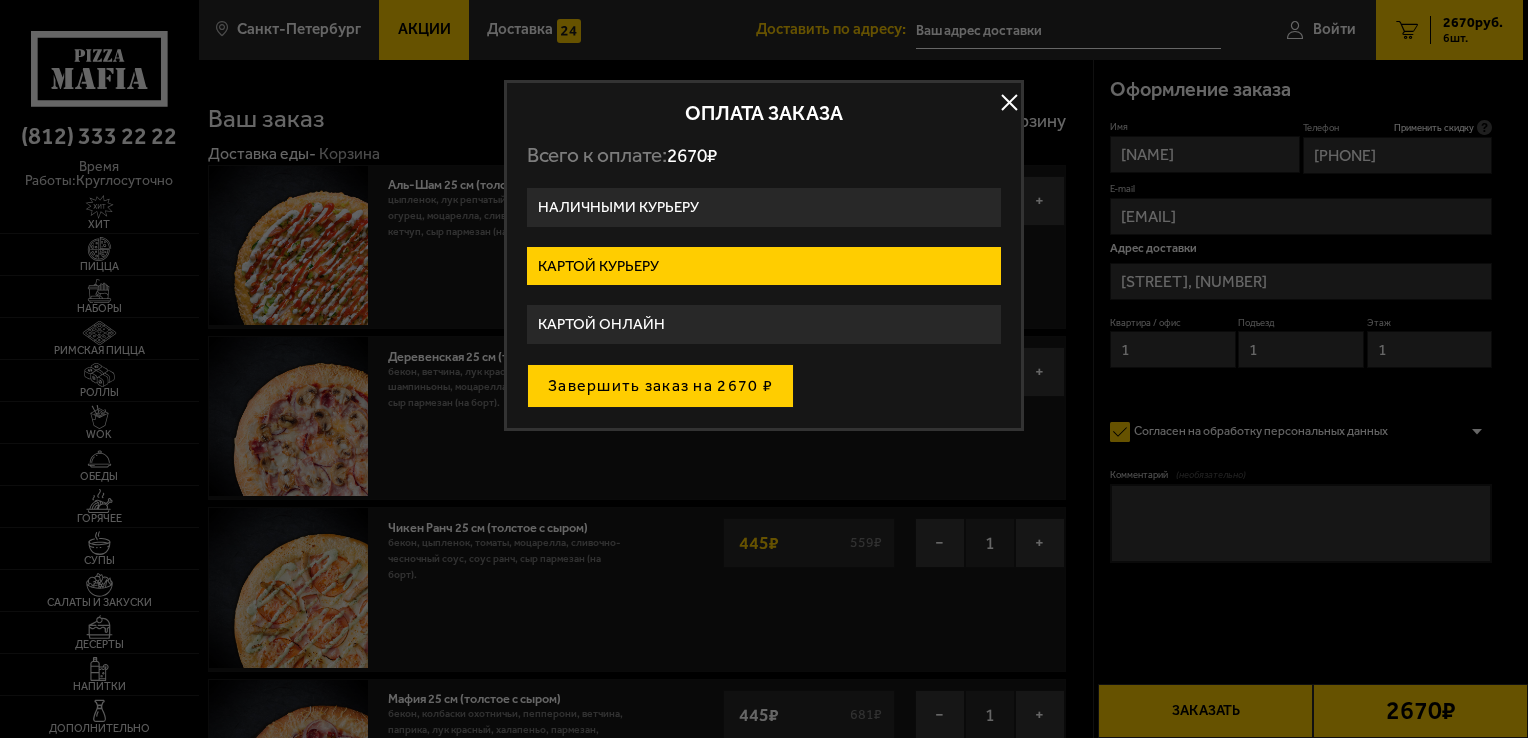 click on "Завершить заказ на 2670 ₽" at bounding box center (660, 386) 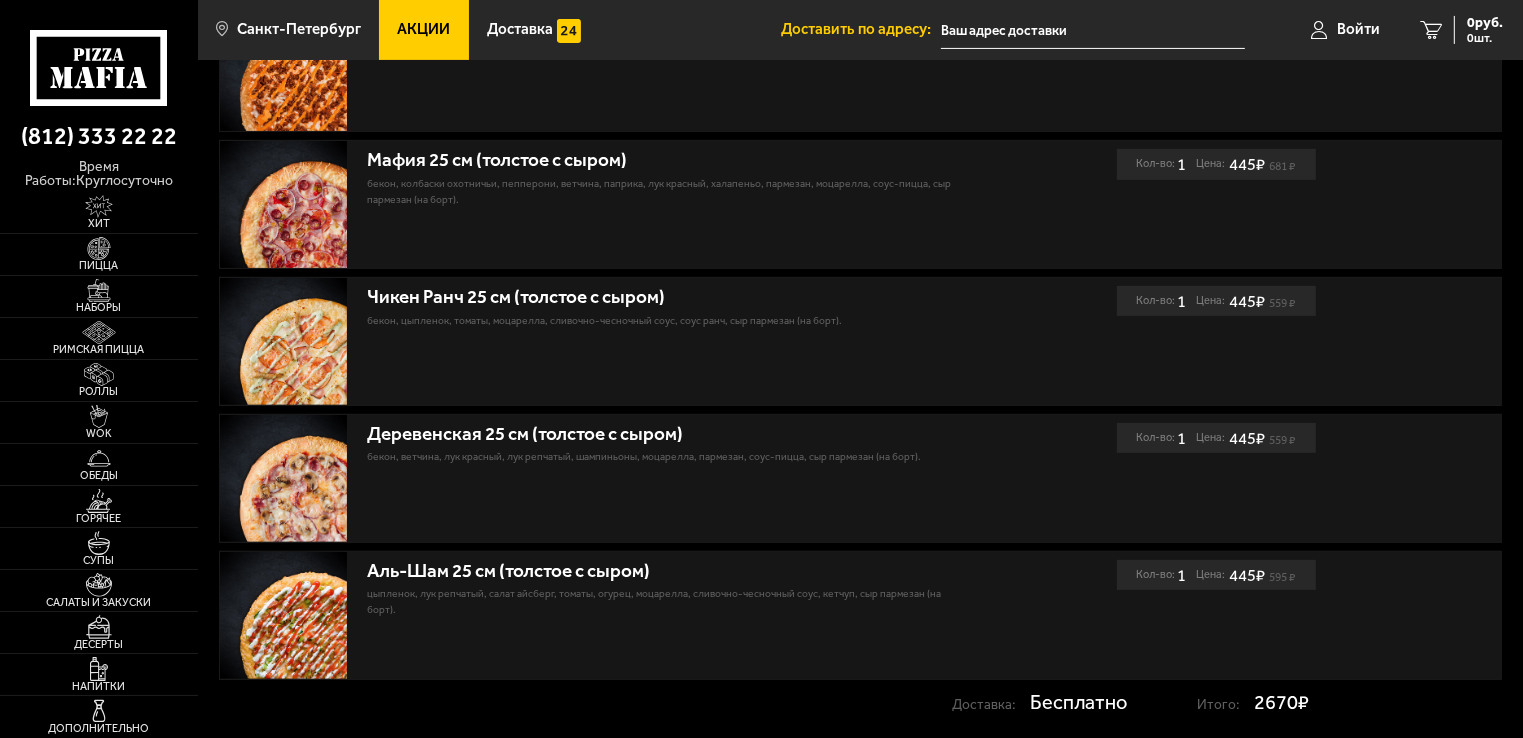 scroll, scrollTop: 700, scrollLeft: 0, axis: vertical 